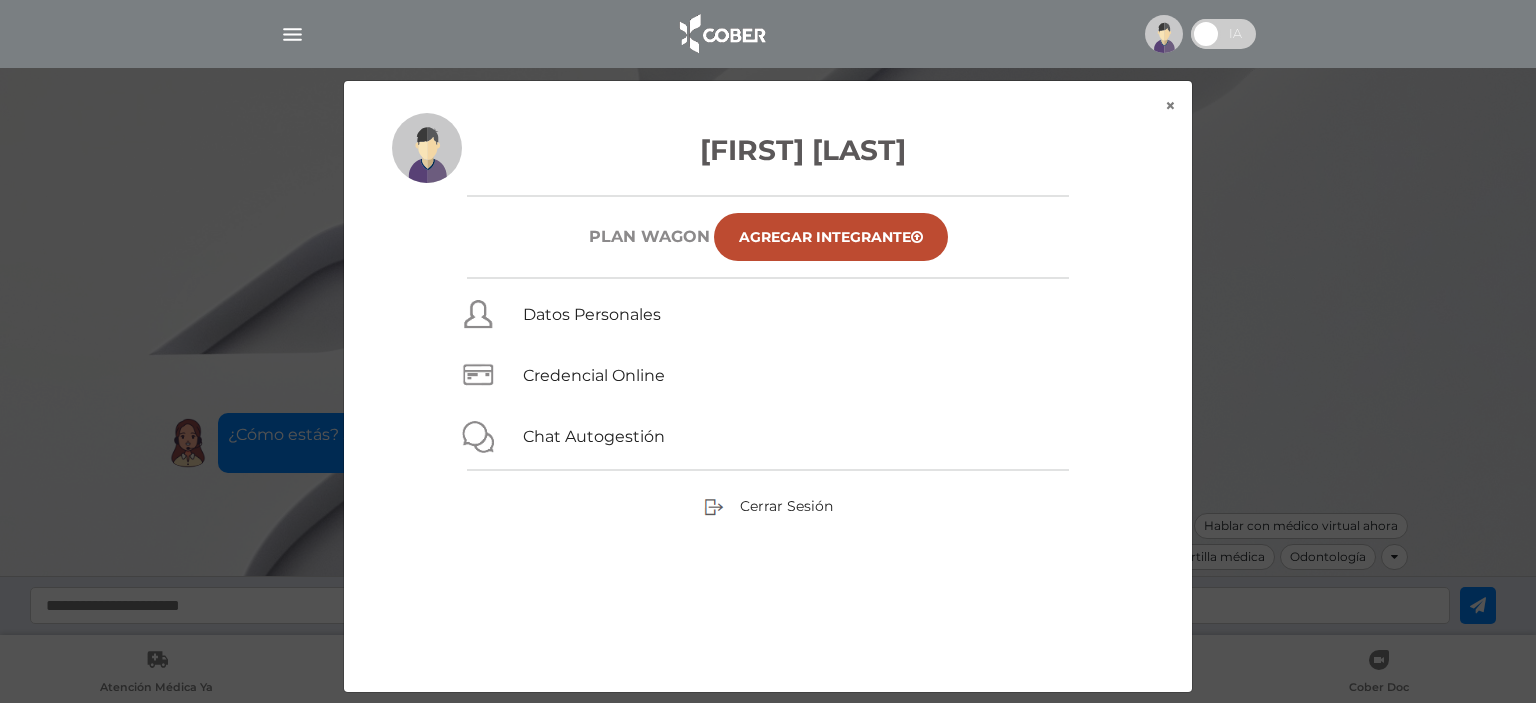 scroll, scrollTop: 0, scrollLeft: 0, axis: both 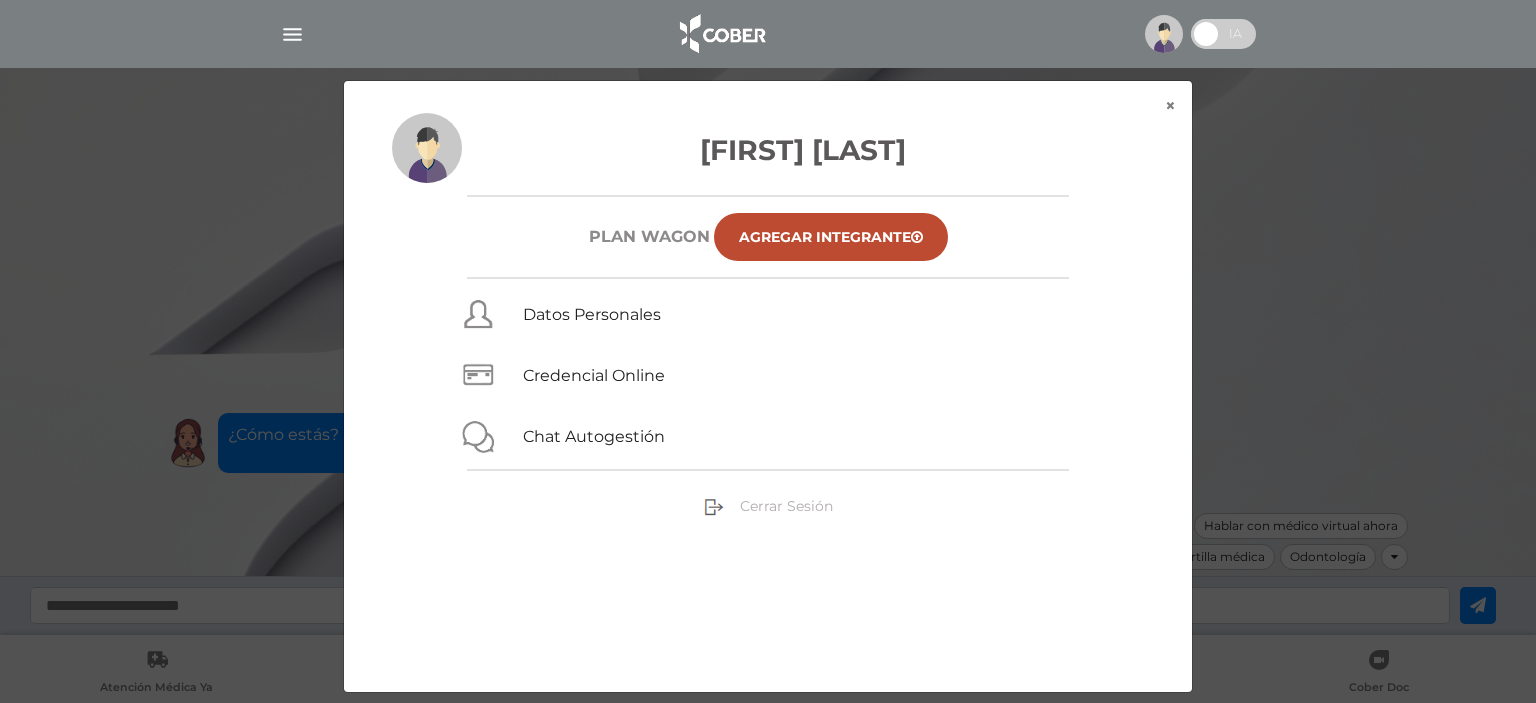 click on "Cerrar Sesión" at bounding box center (786, 506) 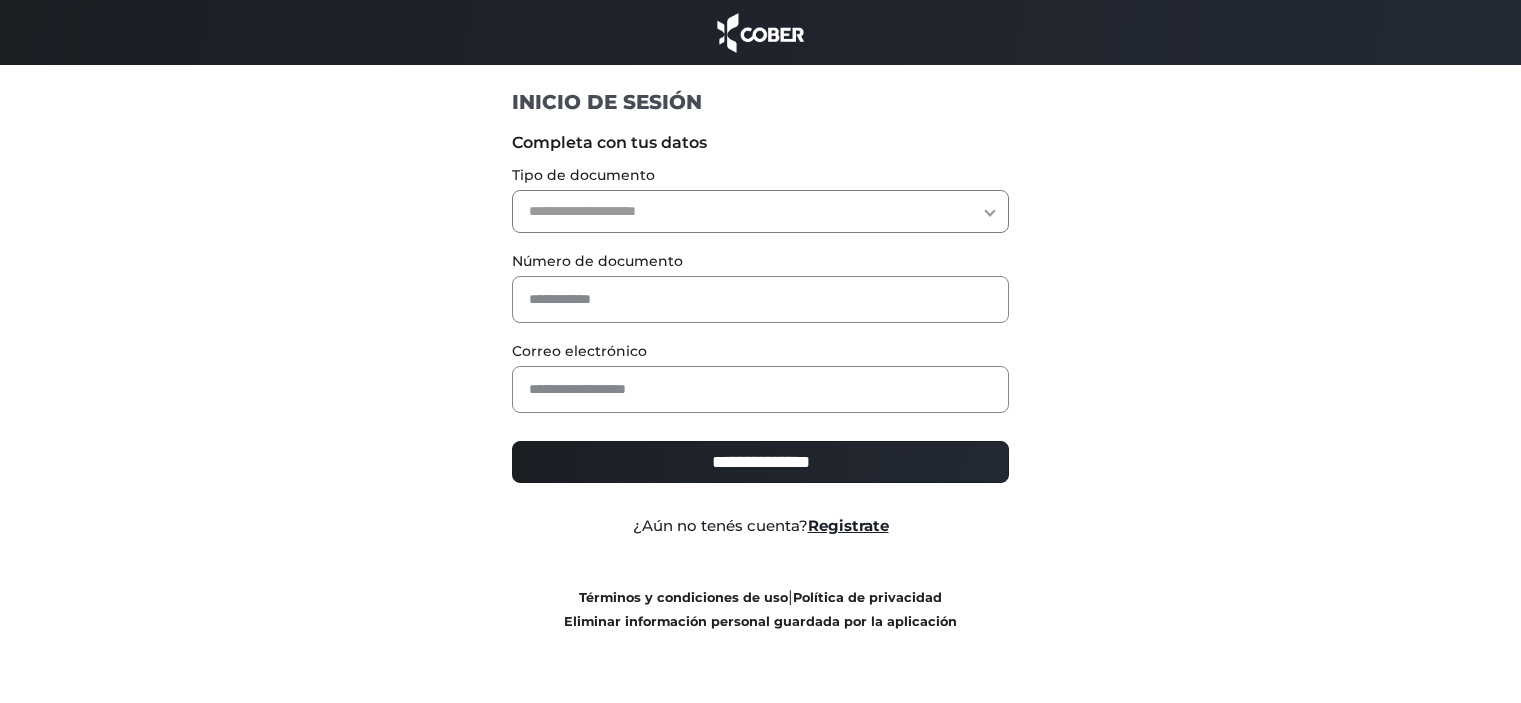 scroll, scrollTop: 0, scrollLeft: 0, axis: both 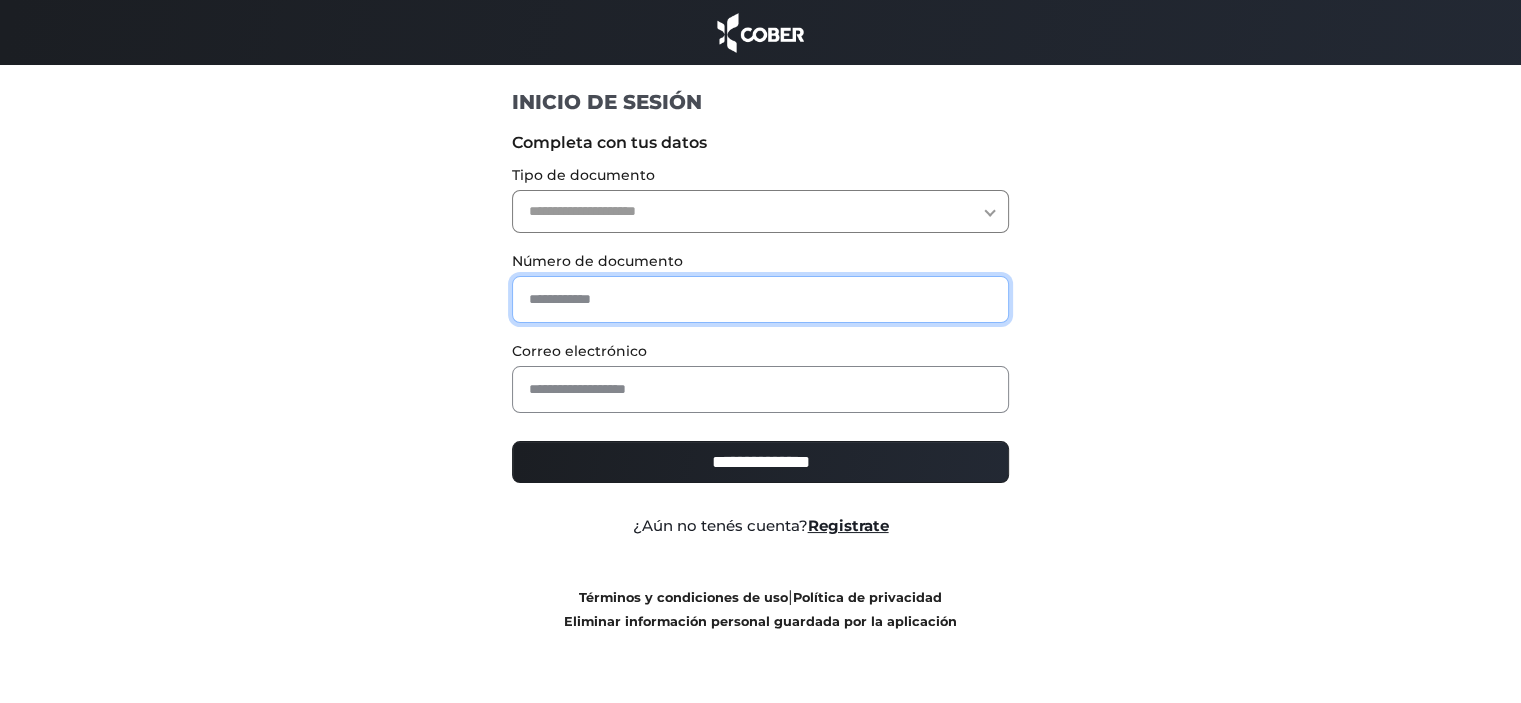 click at bounding box center [760, 299] 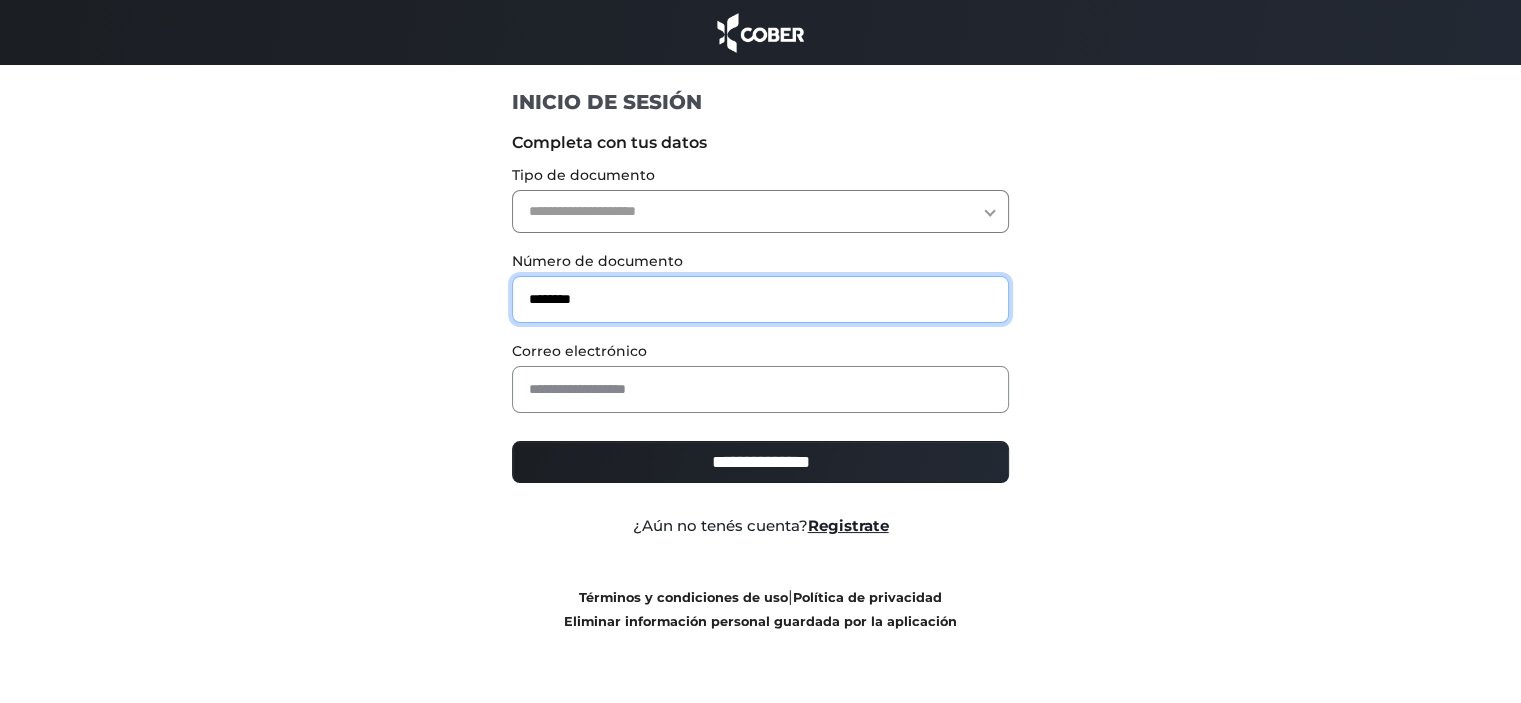 type on "********" 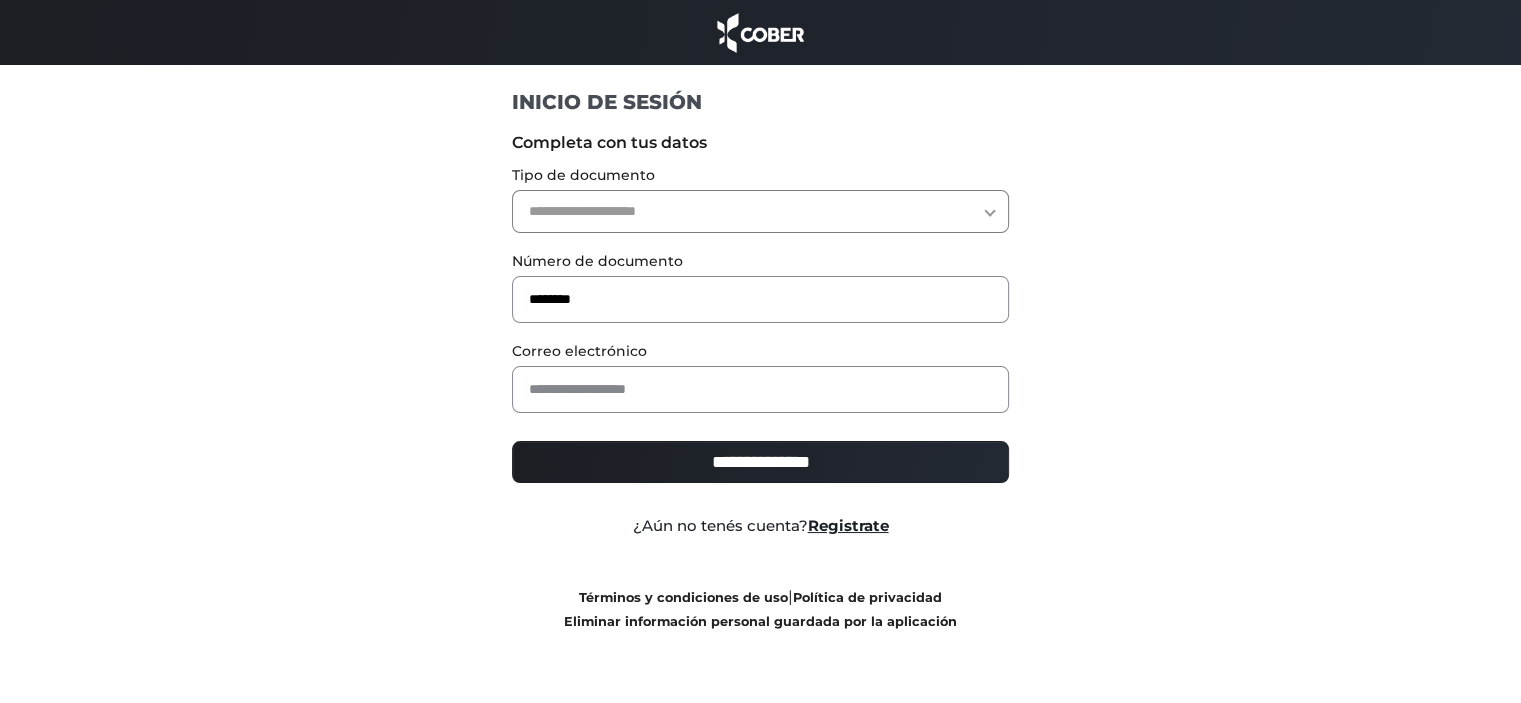 click on "**********" at bounding box center [760, 211] 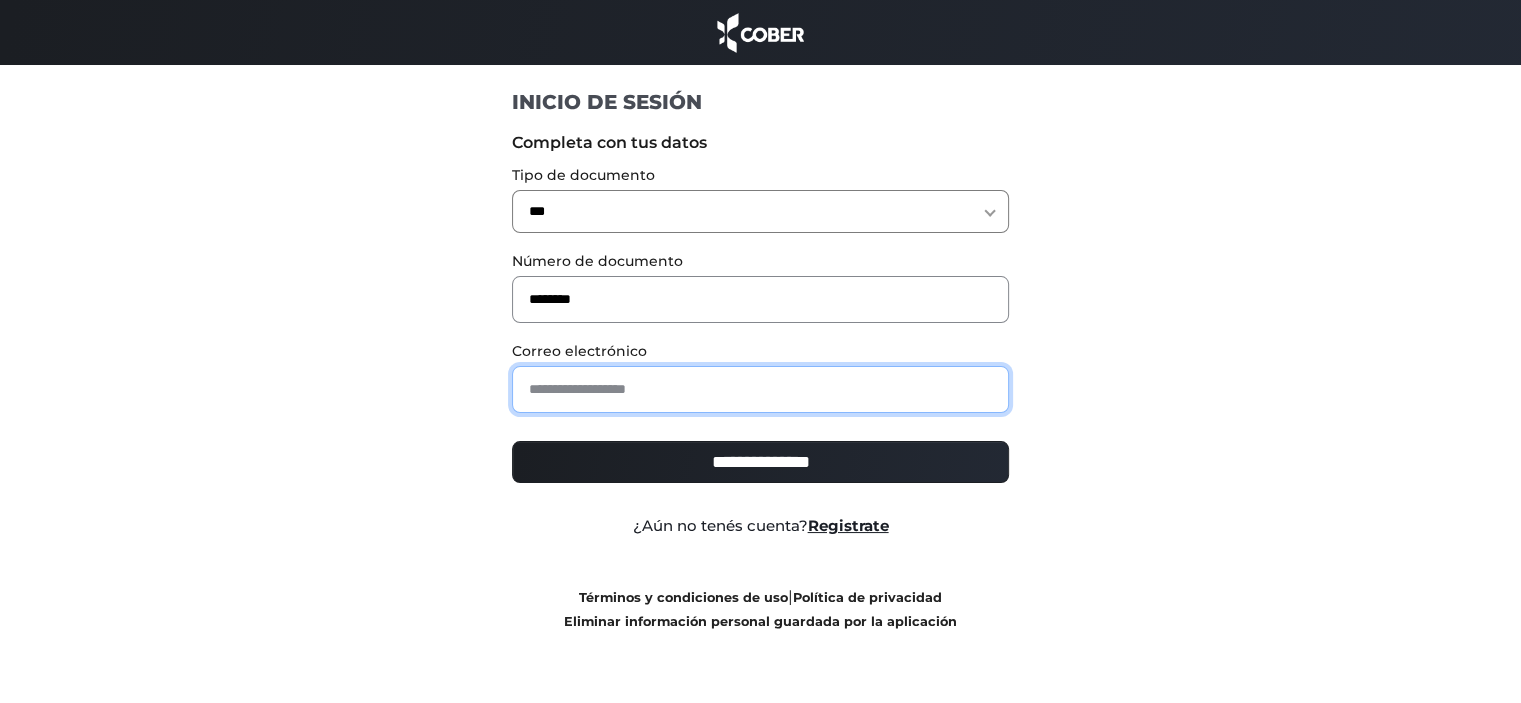 click at bounding box center (760, 389) 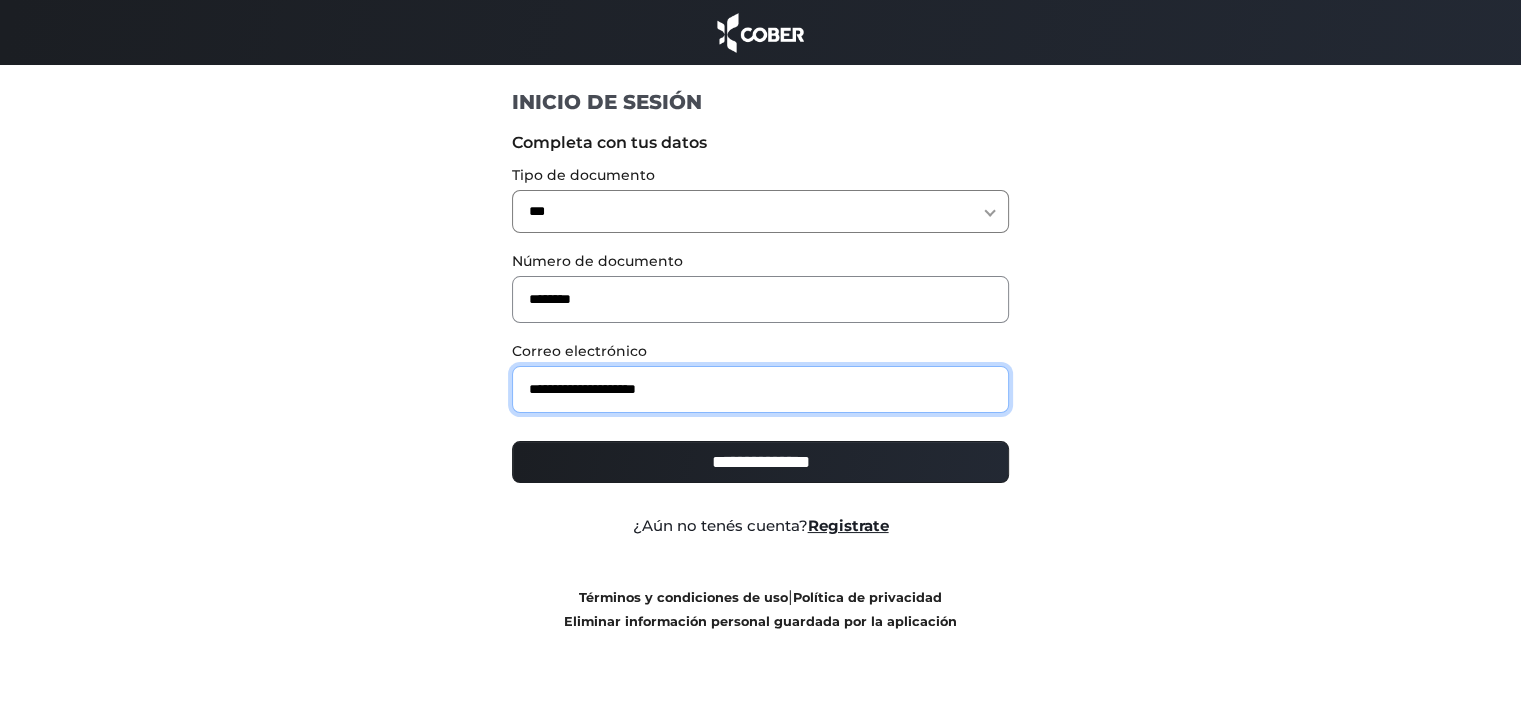 type on "**********" 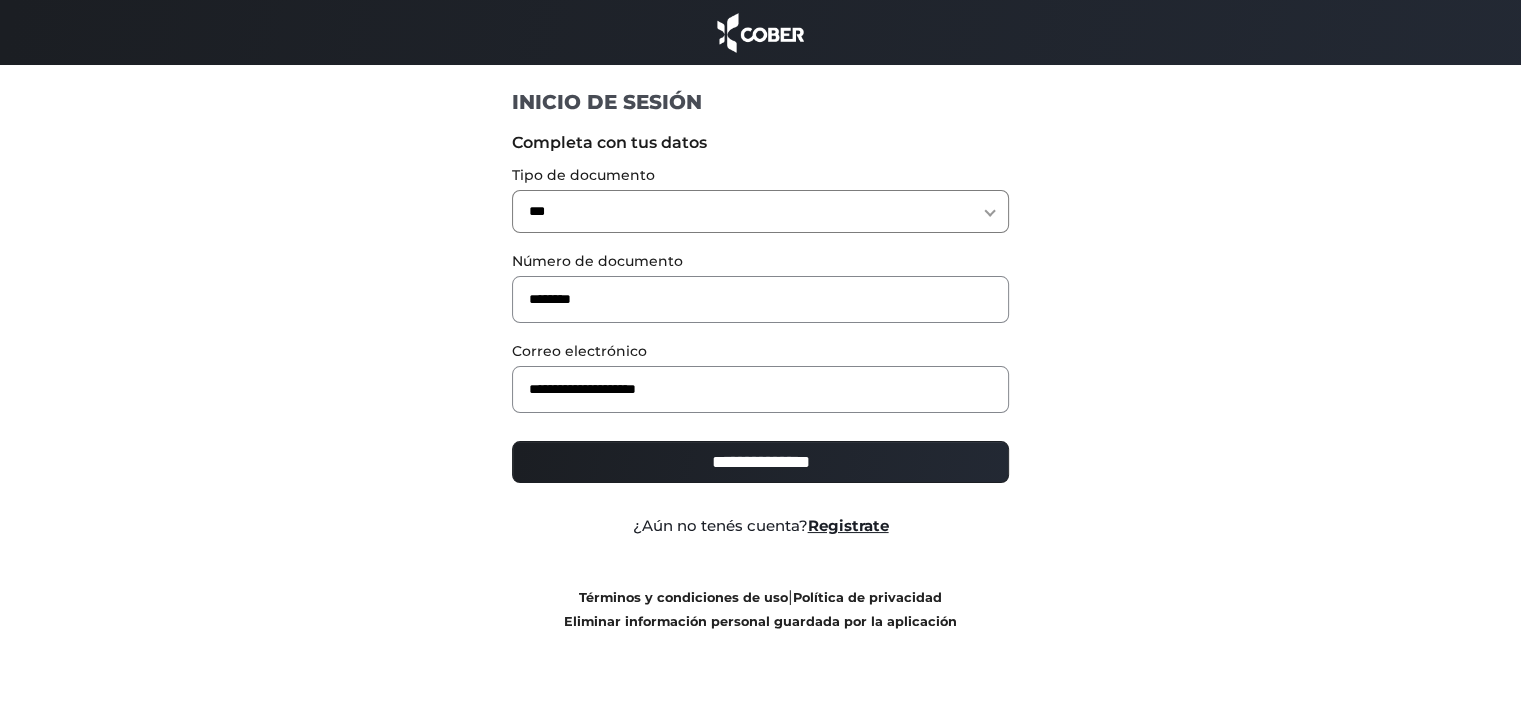 click on "**********" at bounding box center (760, 470) 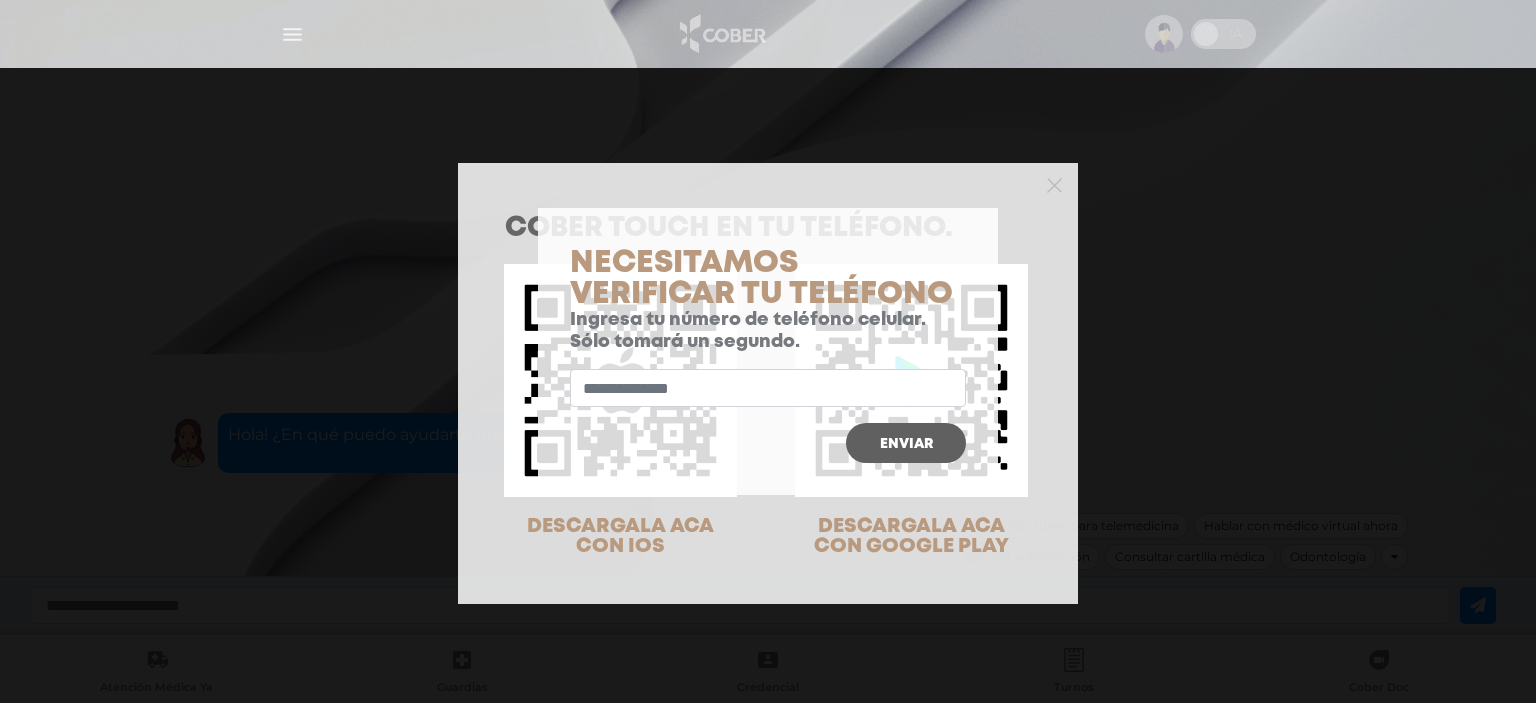 scroll, scrollTop: 0, scrollLeft: 0, axis: both 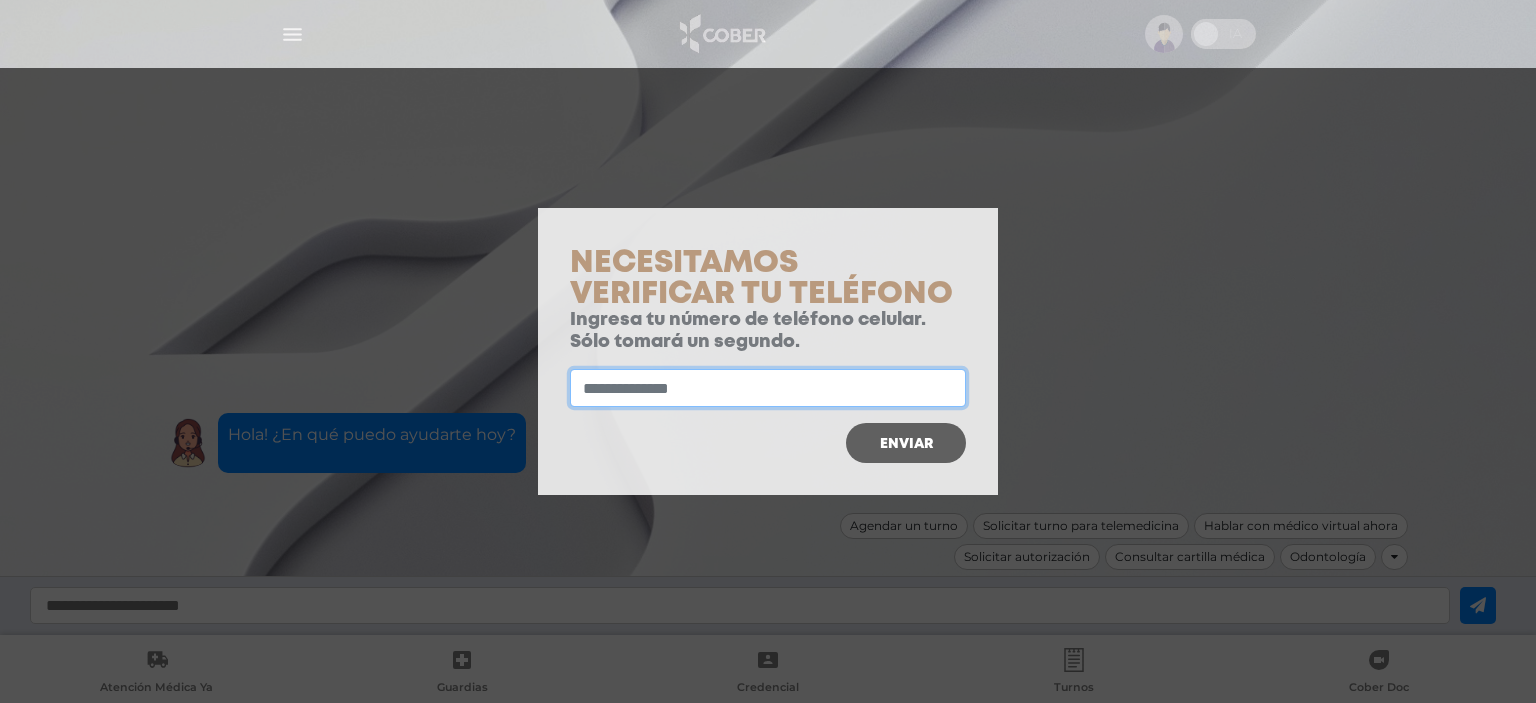 click at bounding box center [768, 388] 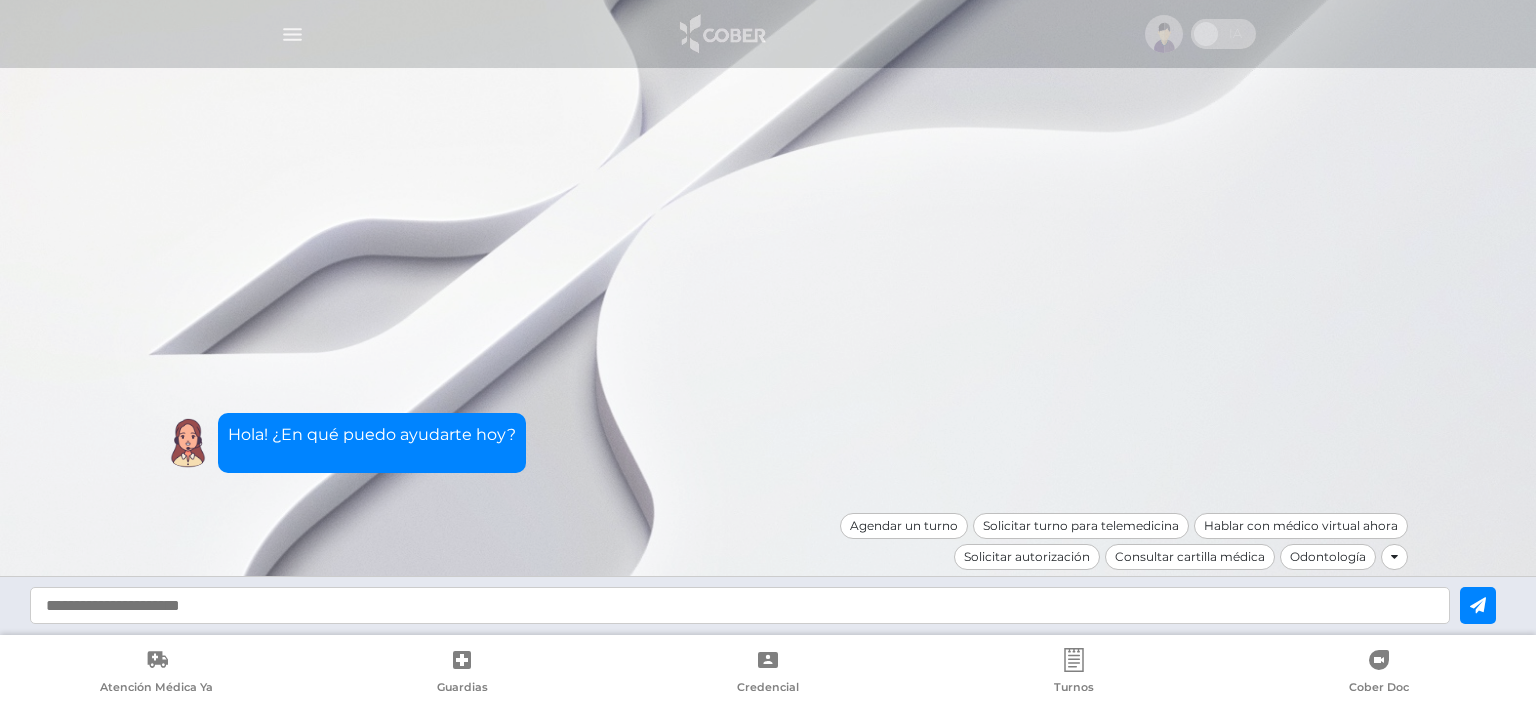 click at bounding box center (768, 351) 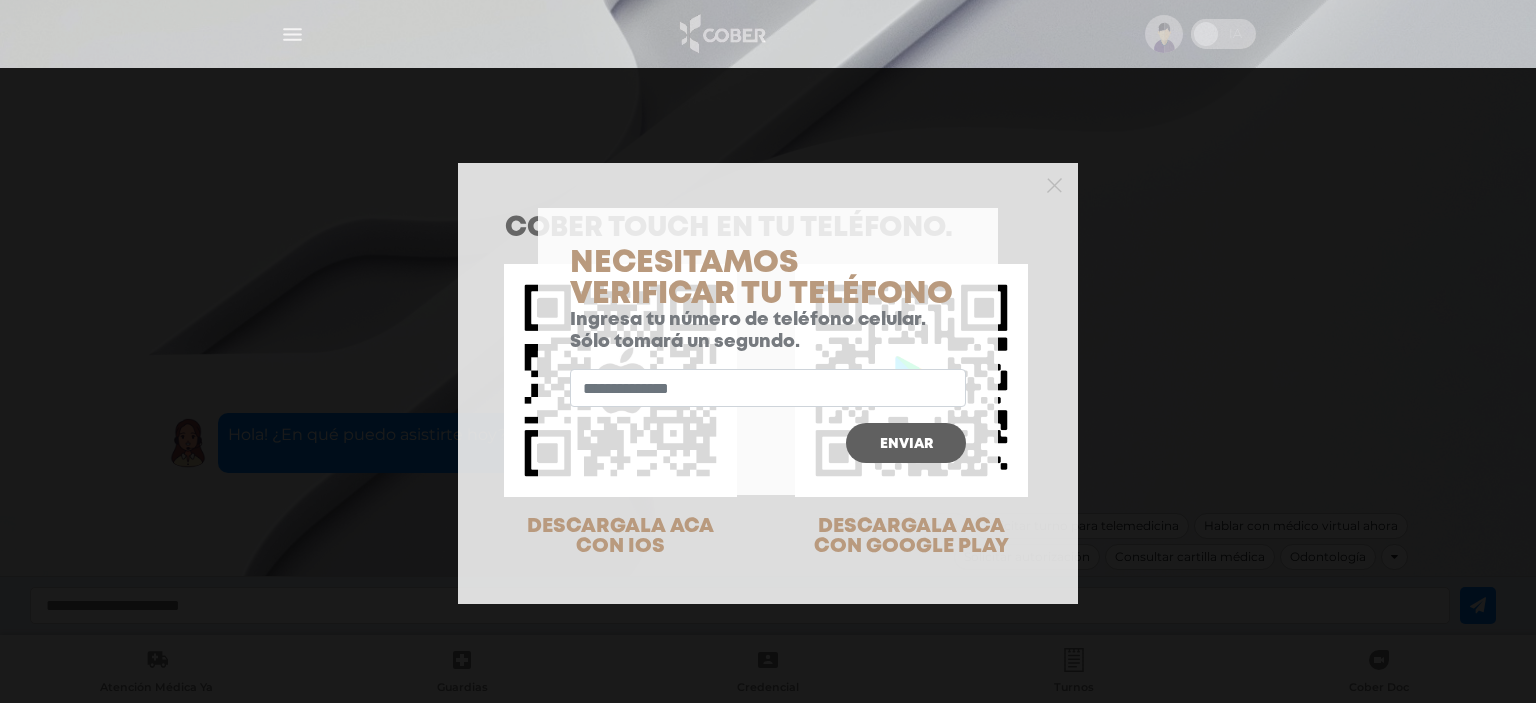 scroll, scrollTop: 0, scrollLeft: 0, axis: both 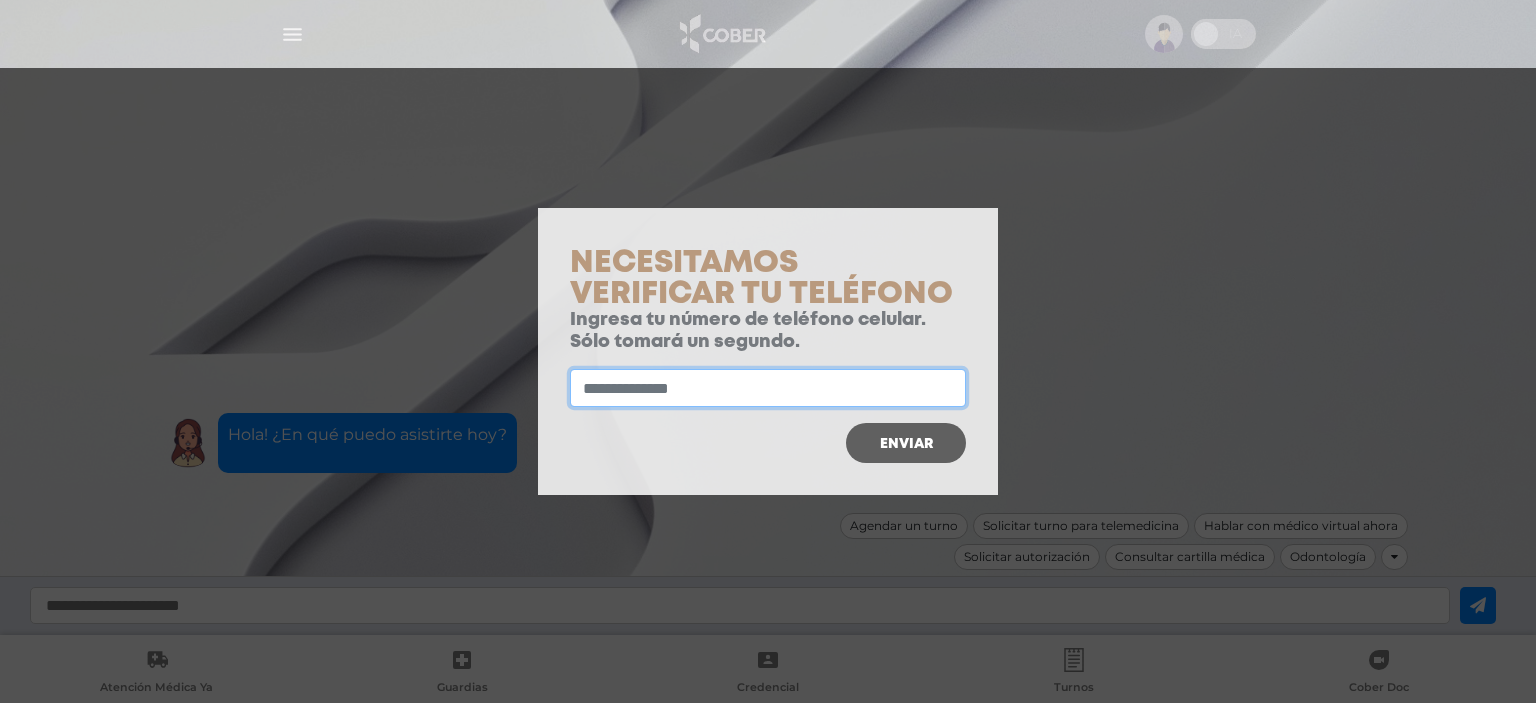 click at bounding box center (768, 388) 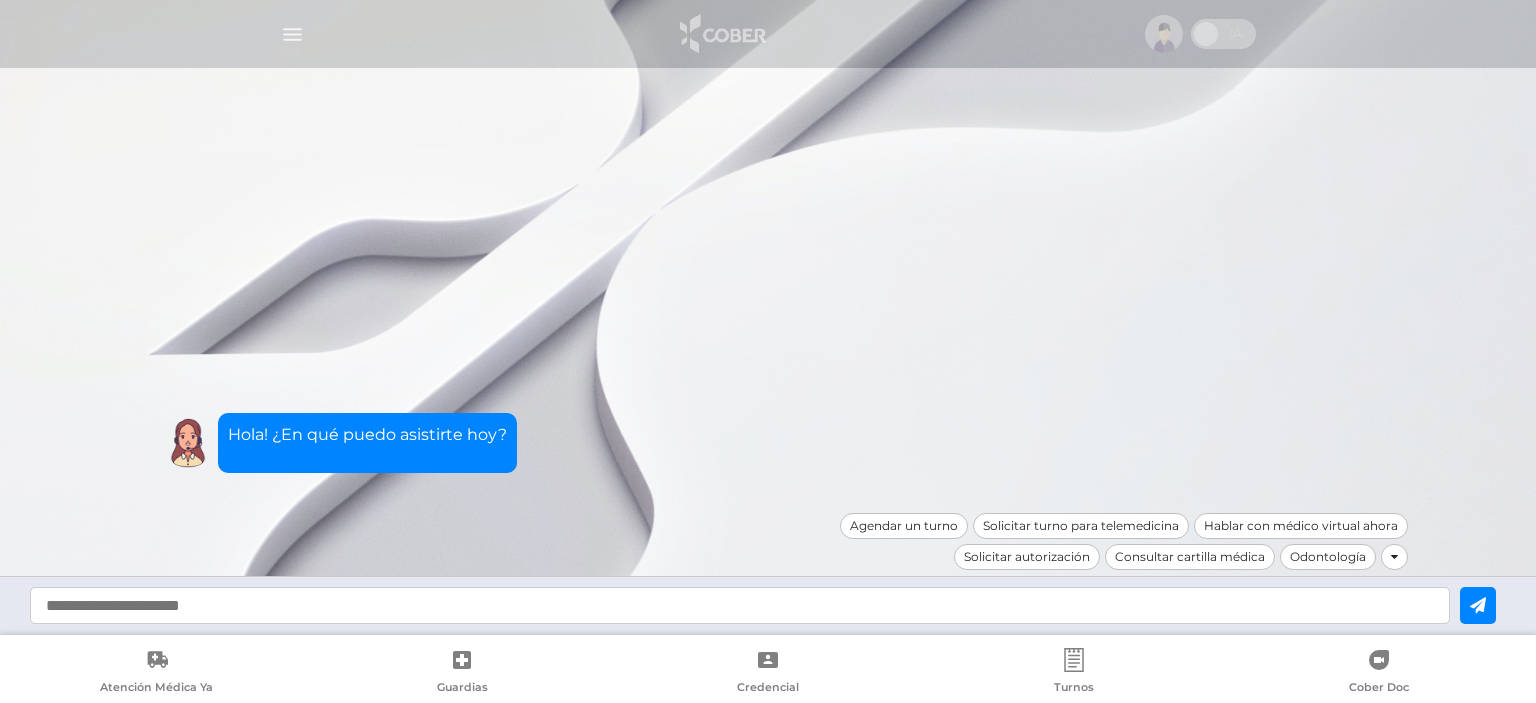 click at bounding box center [768, 351] 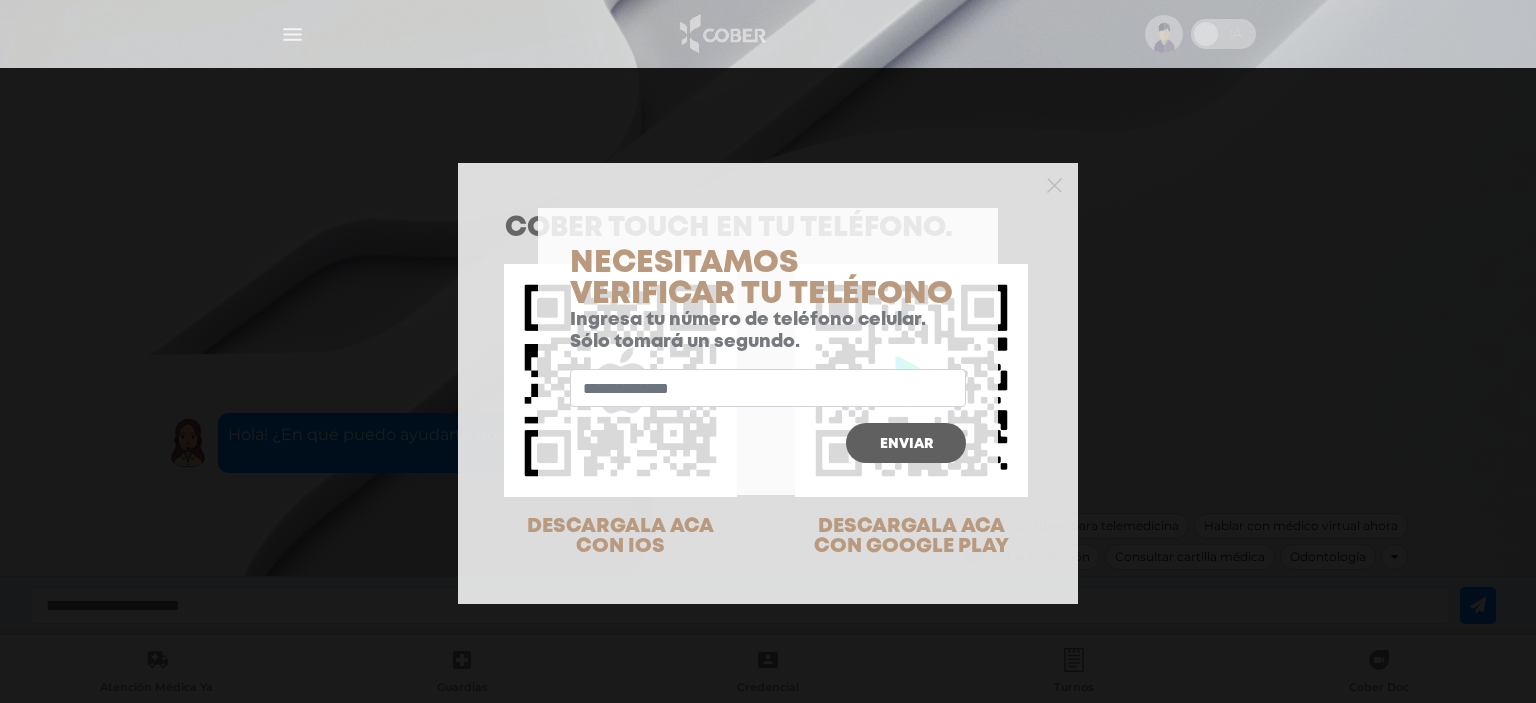 scroll, scrollTop: 0, scrollLeft: 0, axis: both 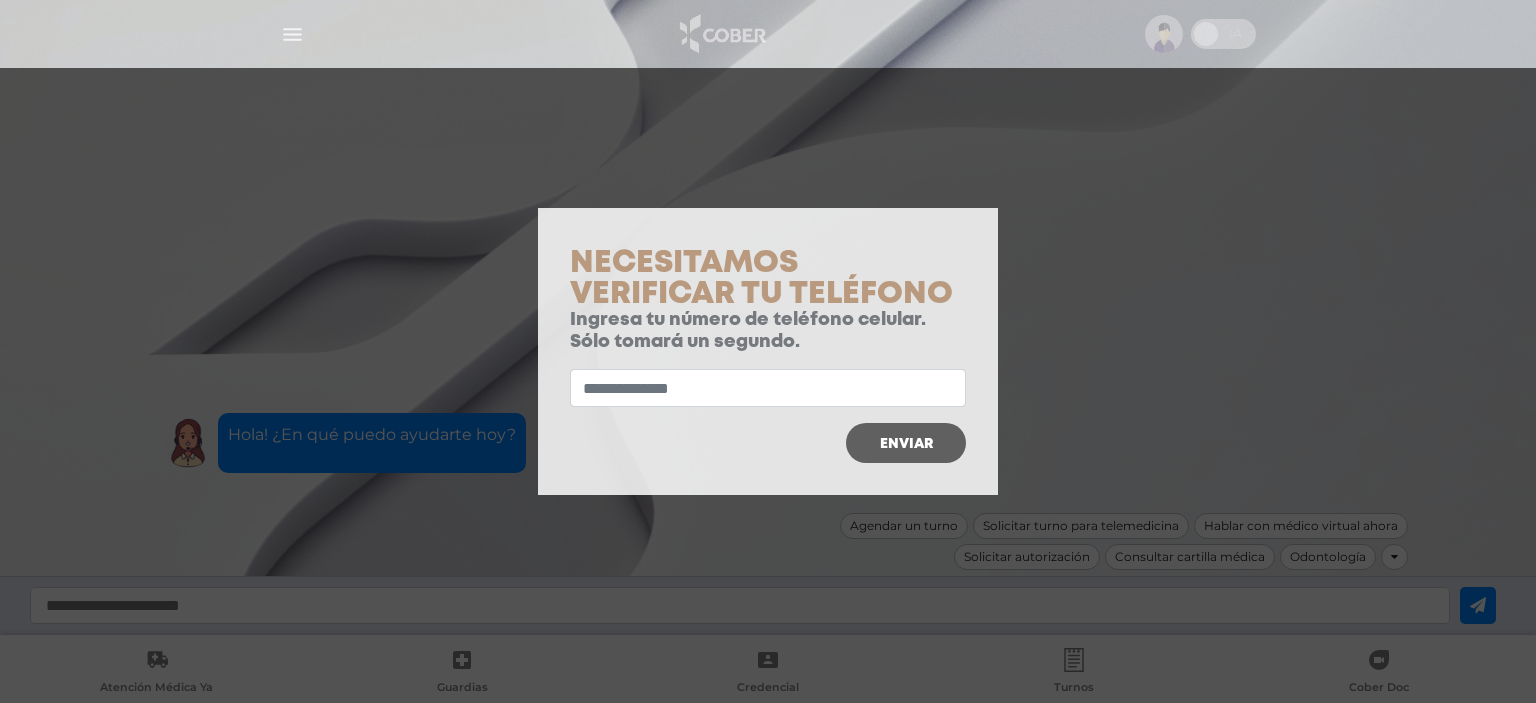 click on "El telefono no posee el formato correcto
Enviar" at bounding box center [768, 388] 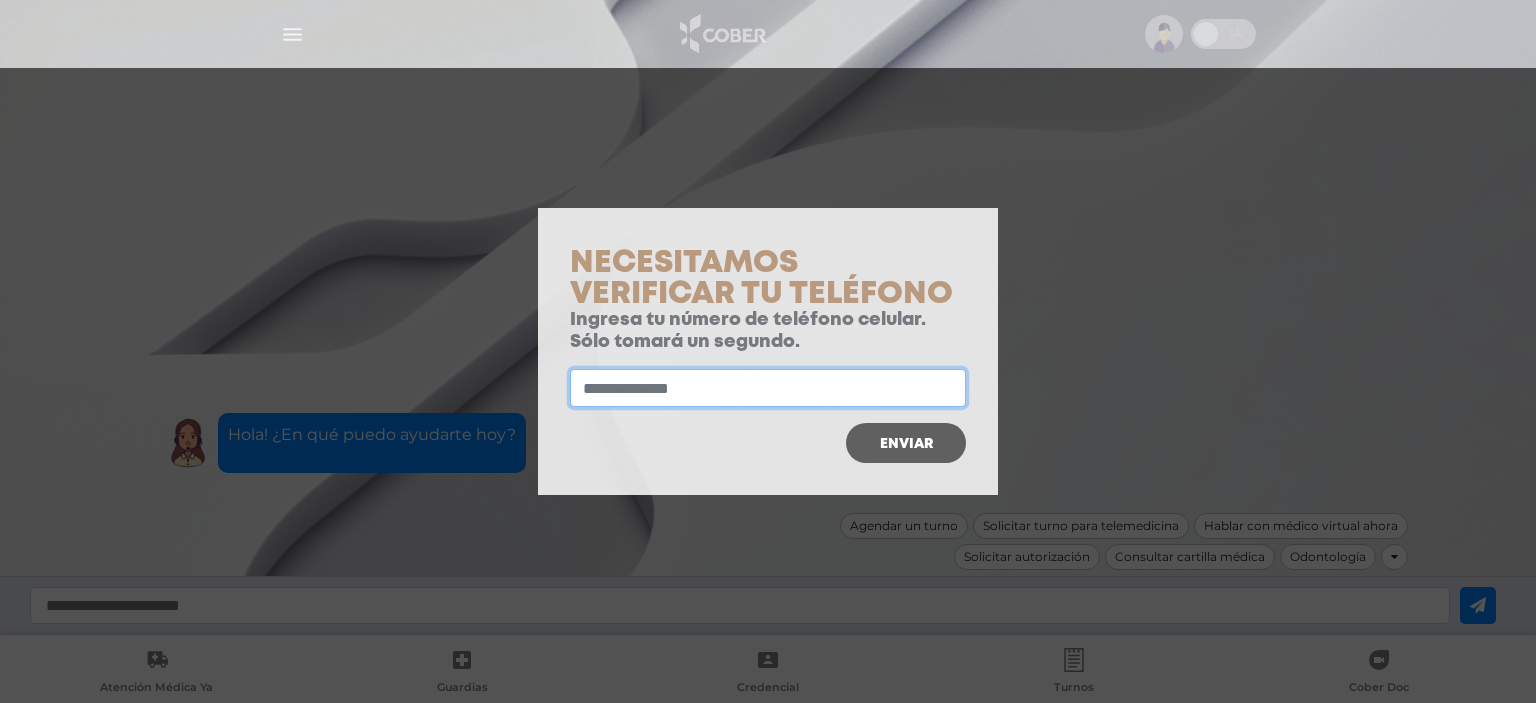click at bounding box center (768, 388) 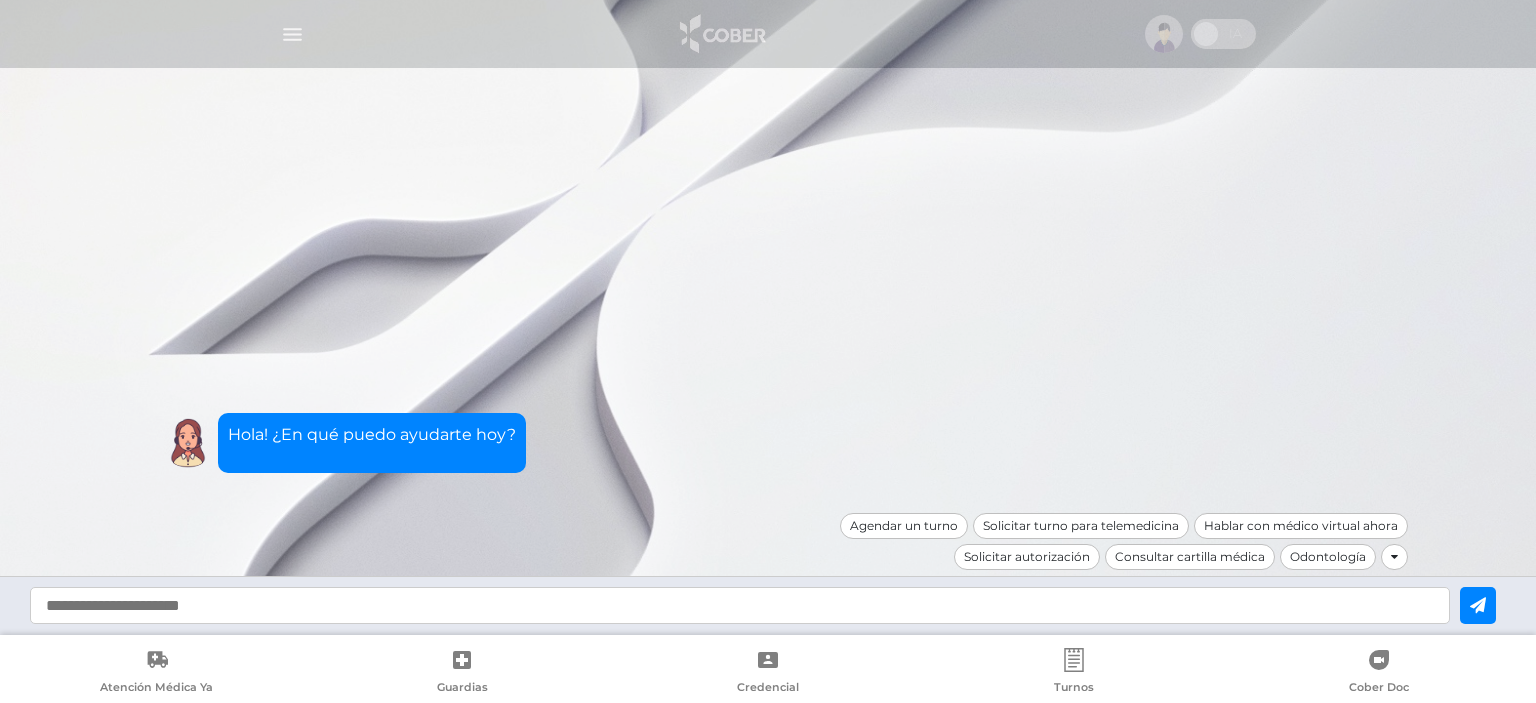 click at bounding box center [768, 351] 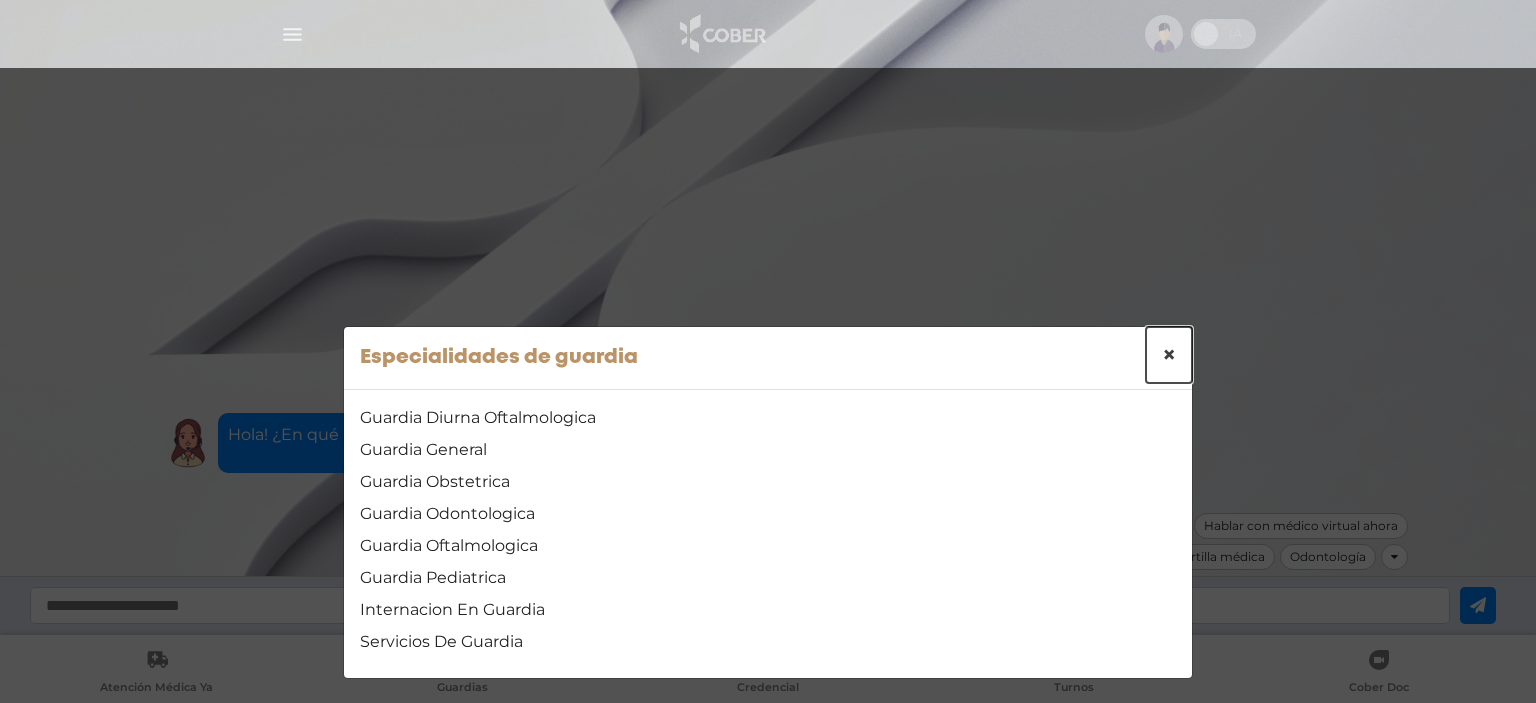 drag, startPoint x: 1157, startPoint y: 356, endPoint x: 452, endPoint y: 495, distance: 718.5722 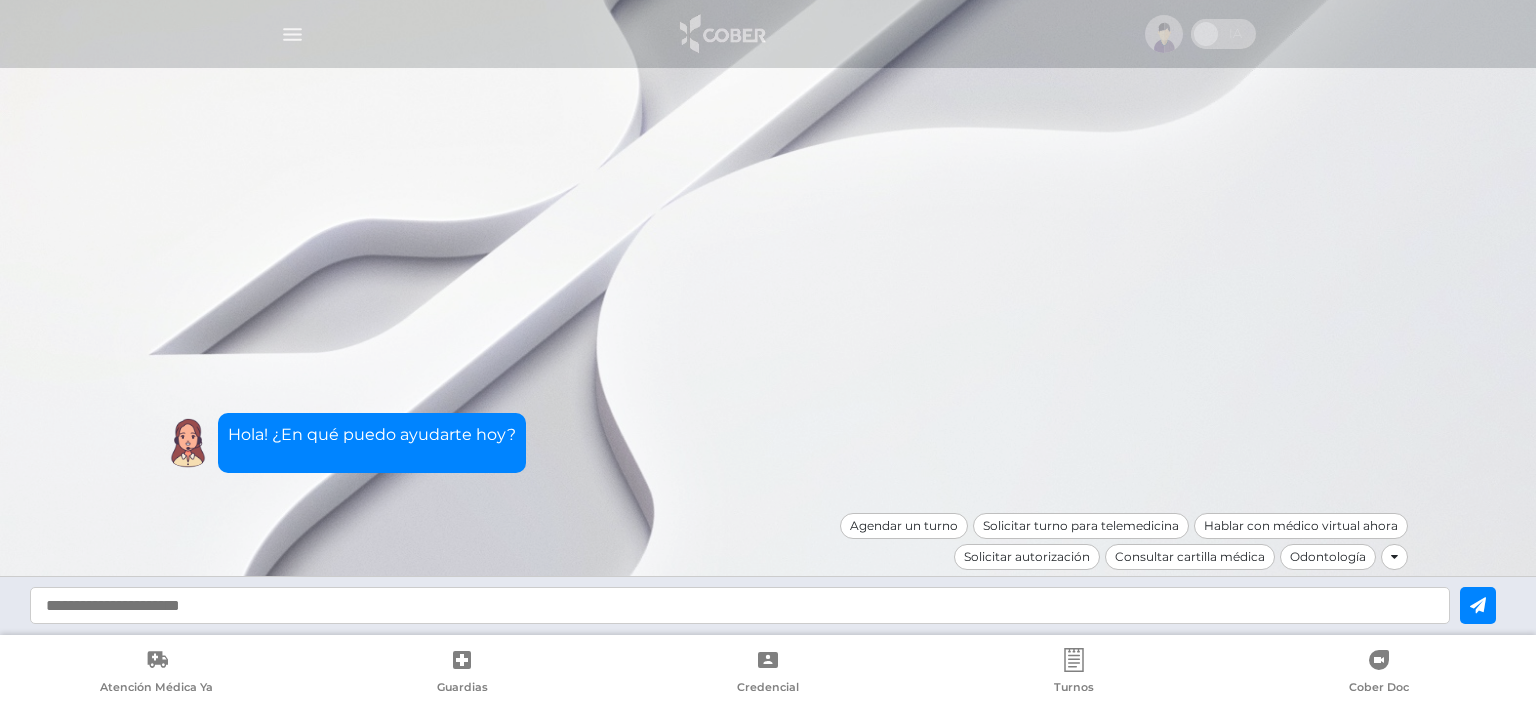 click on "Atención Médica Ya" at bounding box center [157, 673] 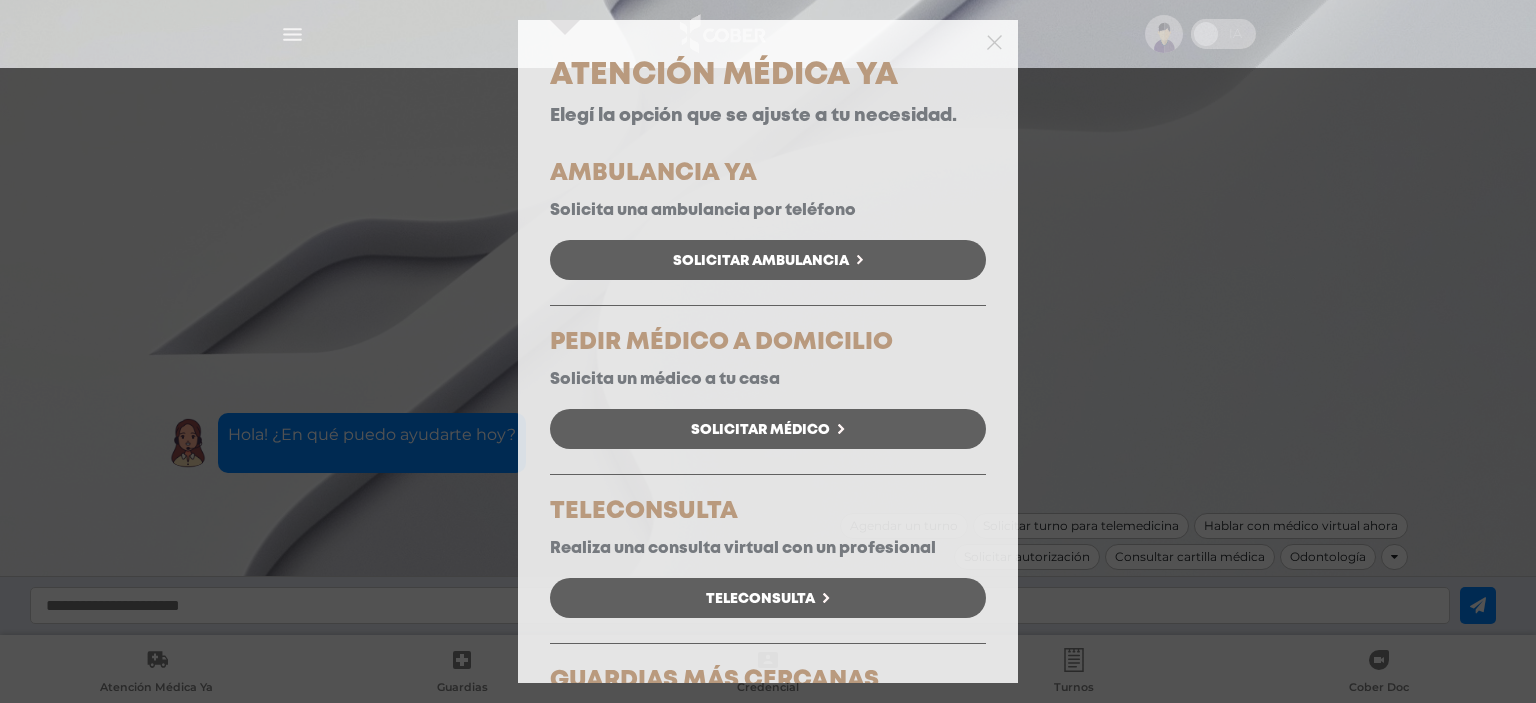 click on "Solicitar Ambulancia" at bounding box center [768, 260] 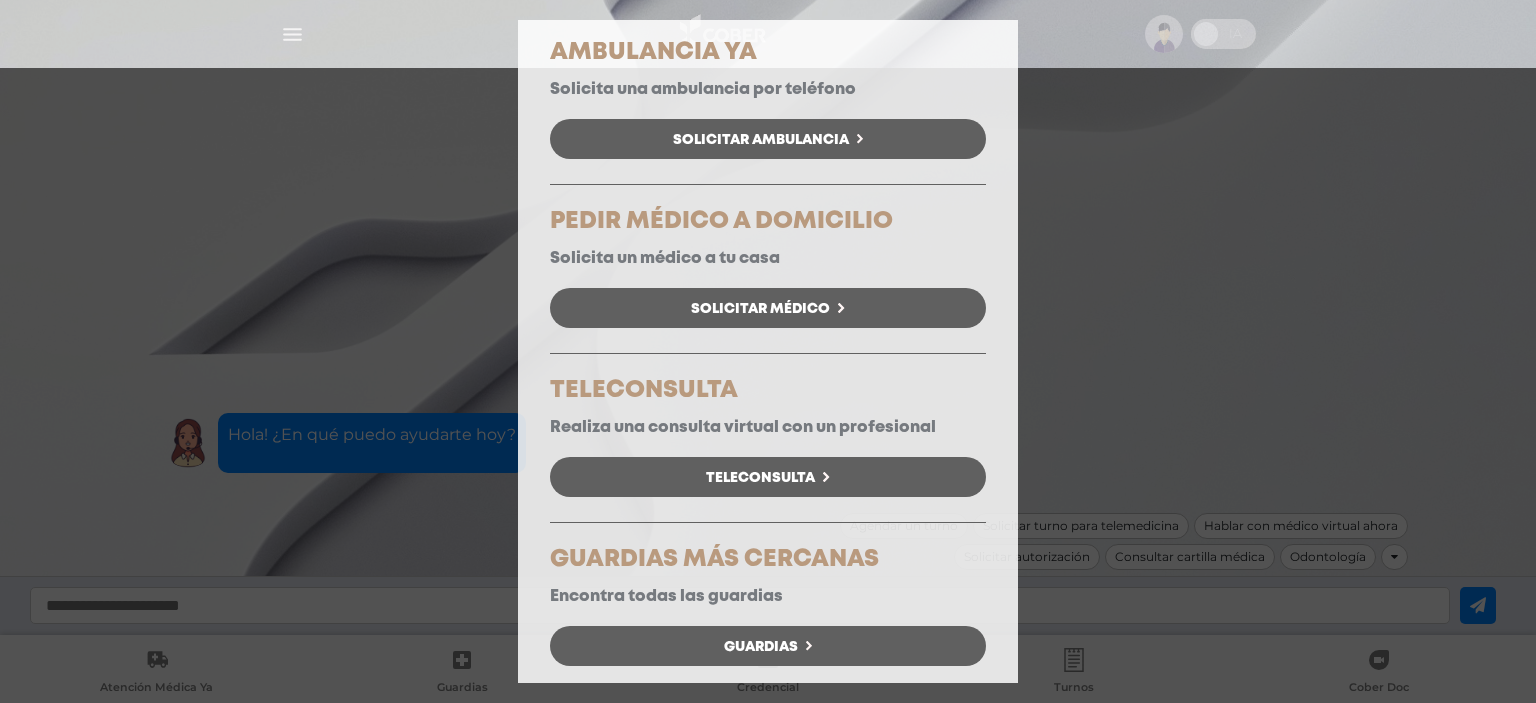 scroll, scrollTop: 136, scrollLeft: 0, axis: vertical 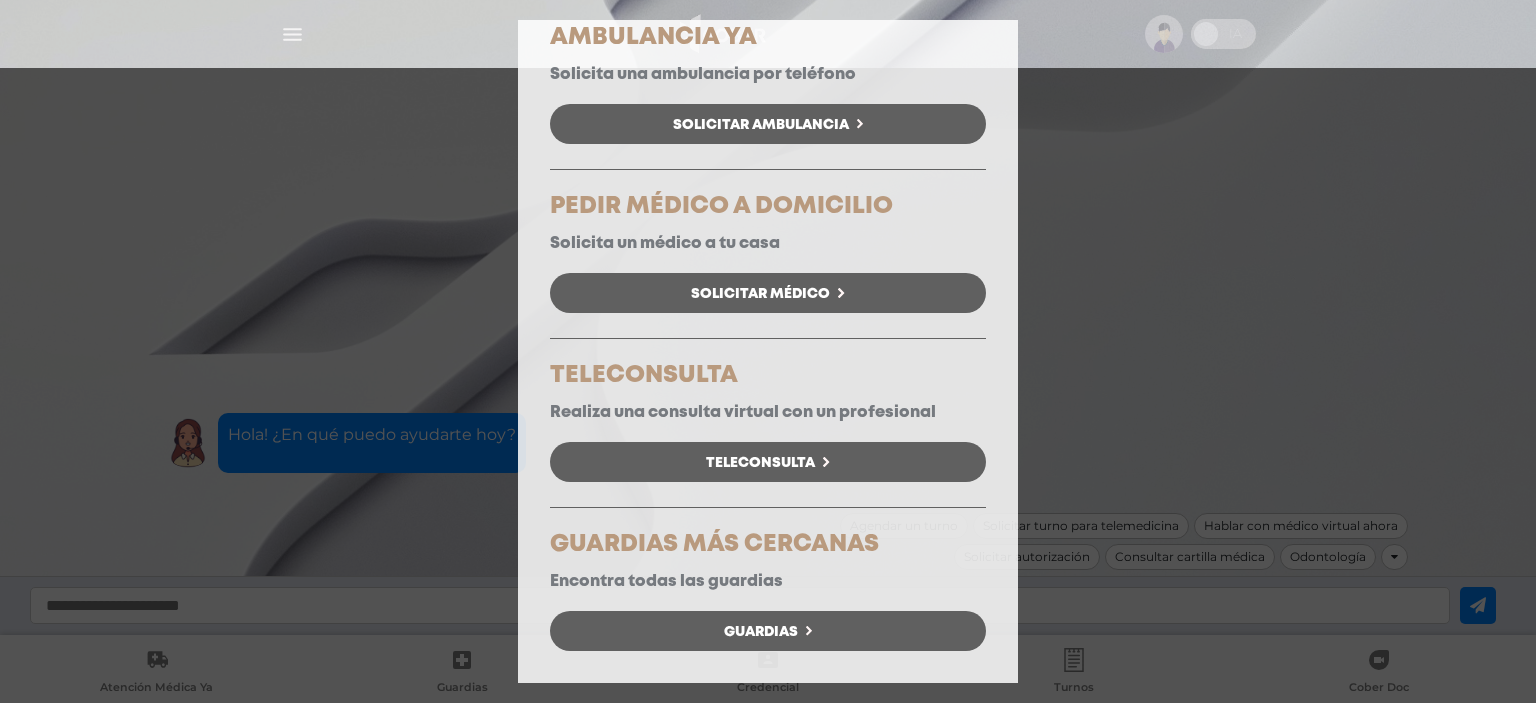 click on "Guardias" at bounding box center (761, 632) 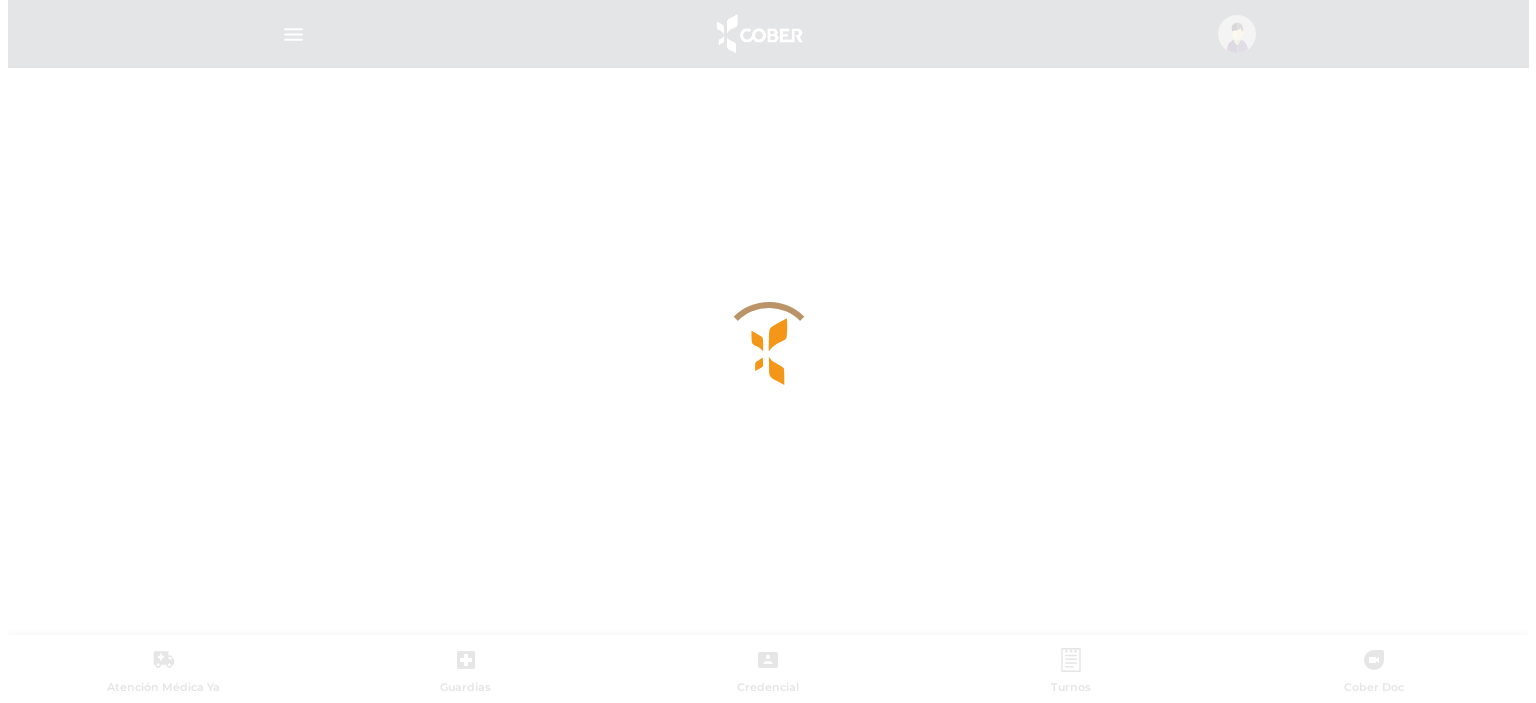 scroll, scrollTop: 0, scrollLeft: 0, axis: both 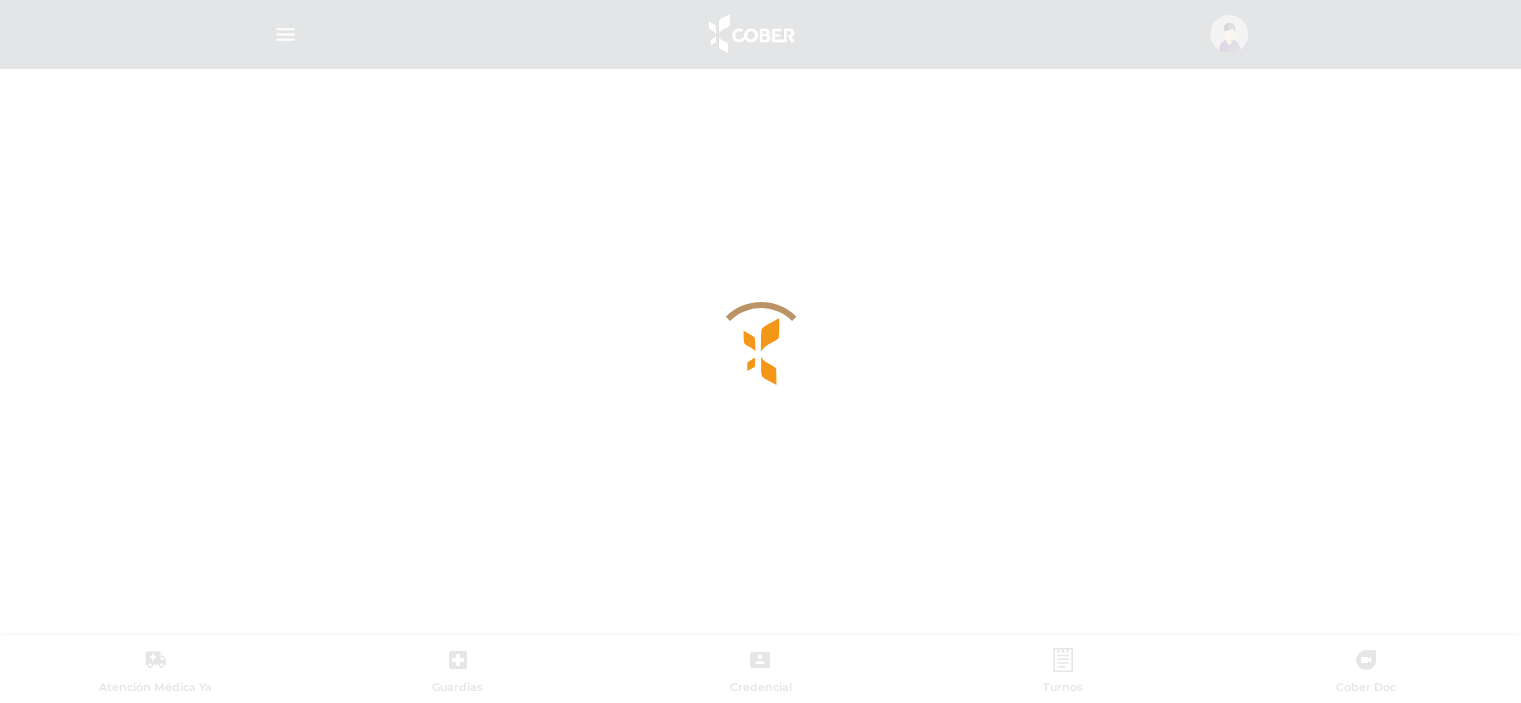 click at bounding box center (760, 351) 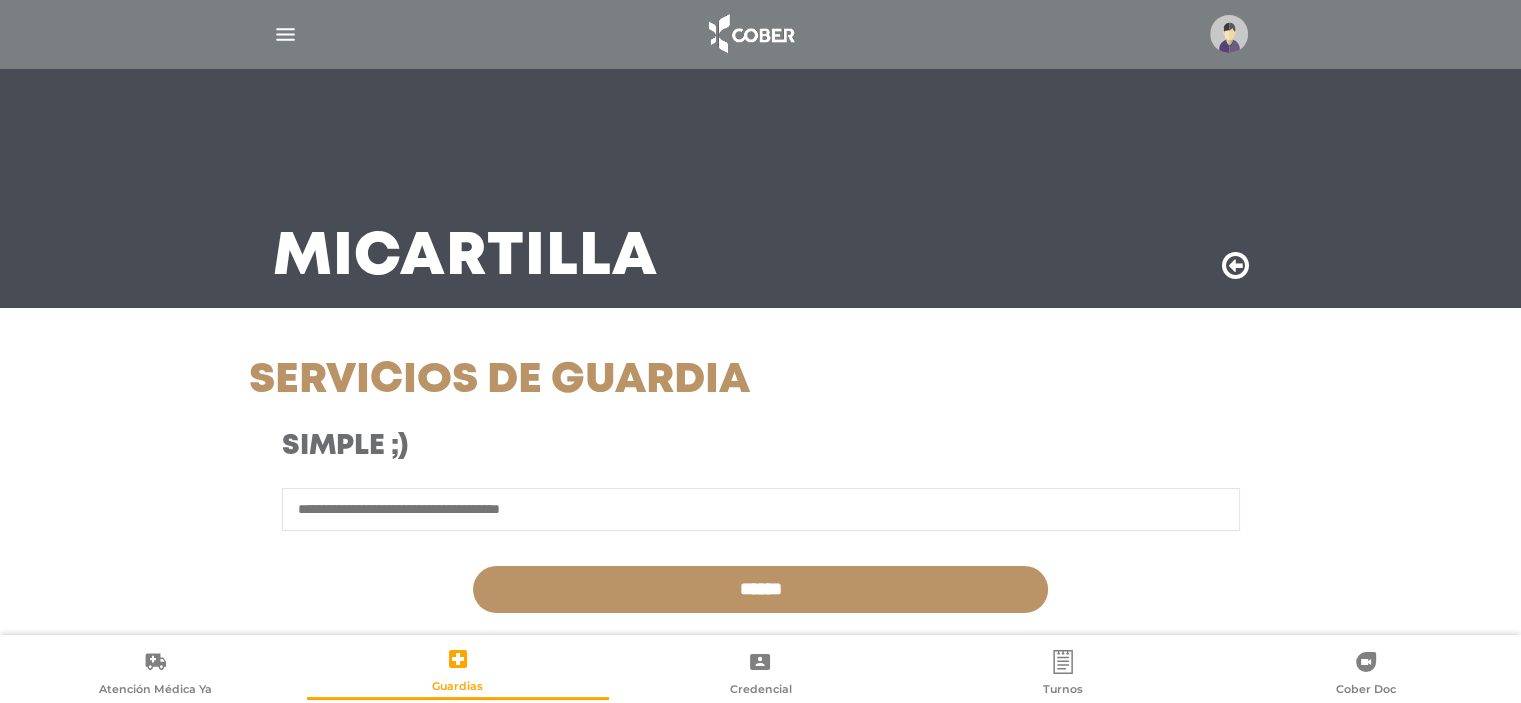 click at bounding box center [1229, 34] 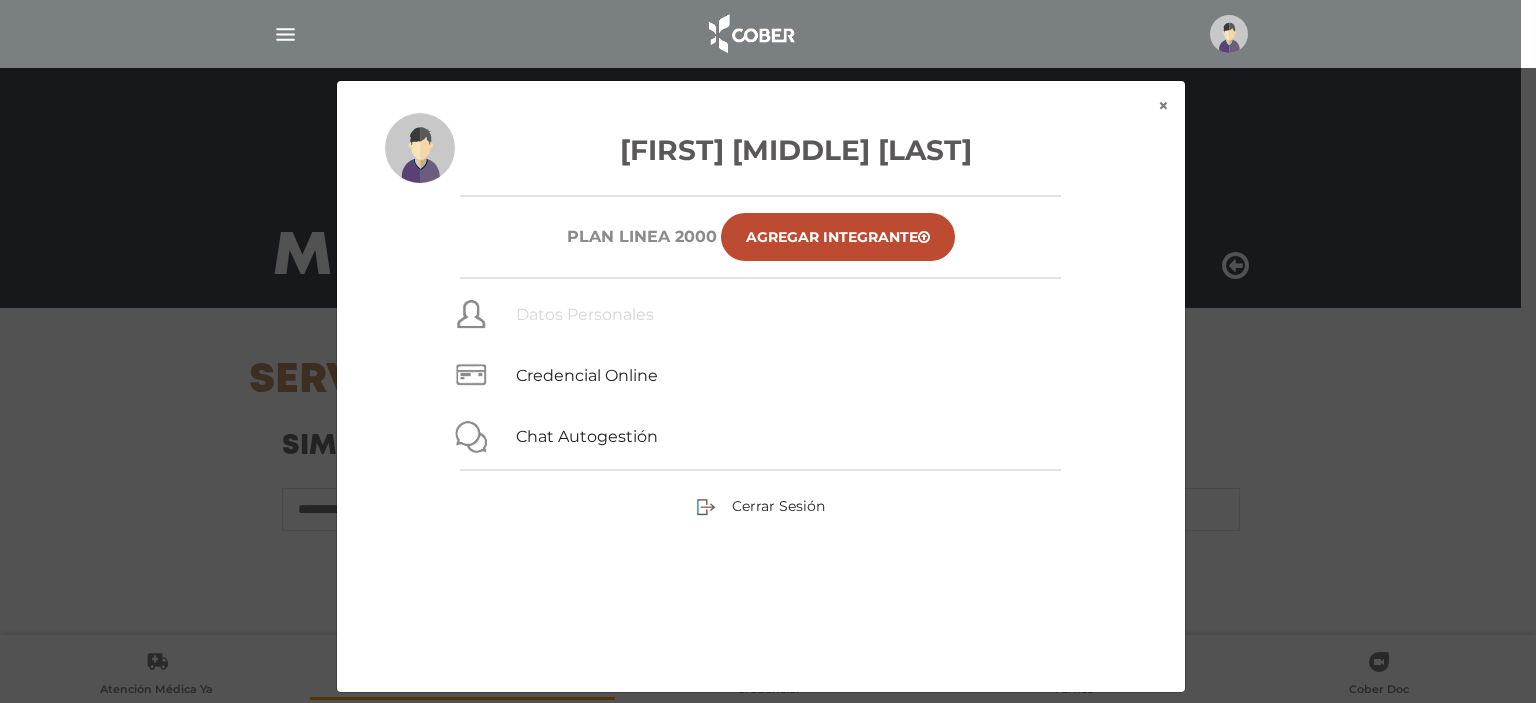 click on "Datos Personales" at bounding box center [585, 314] 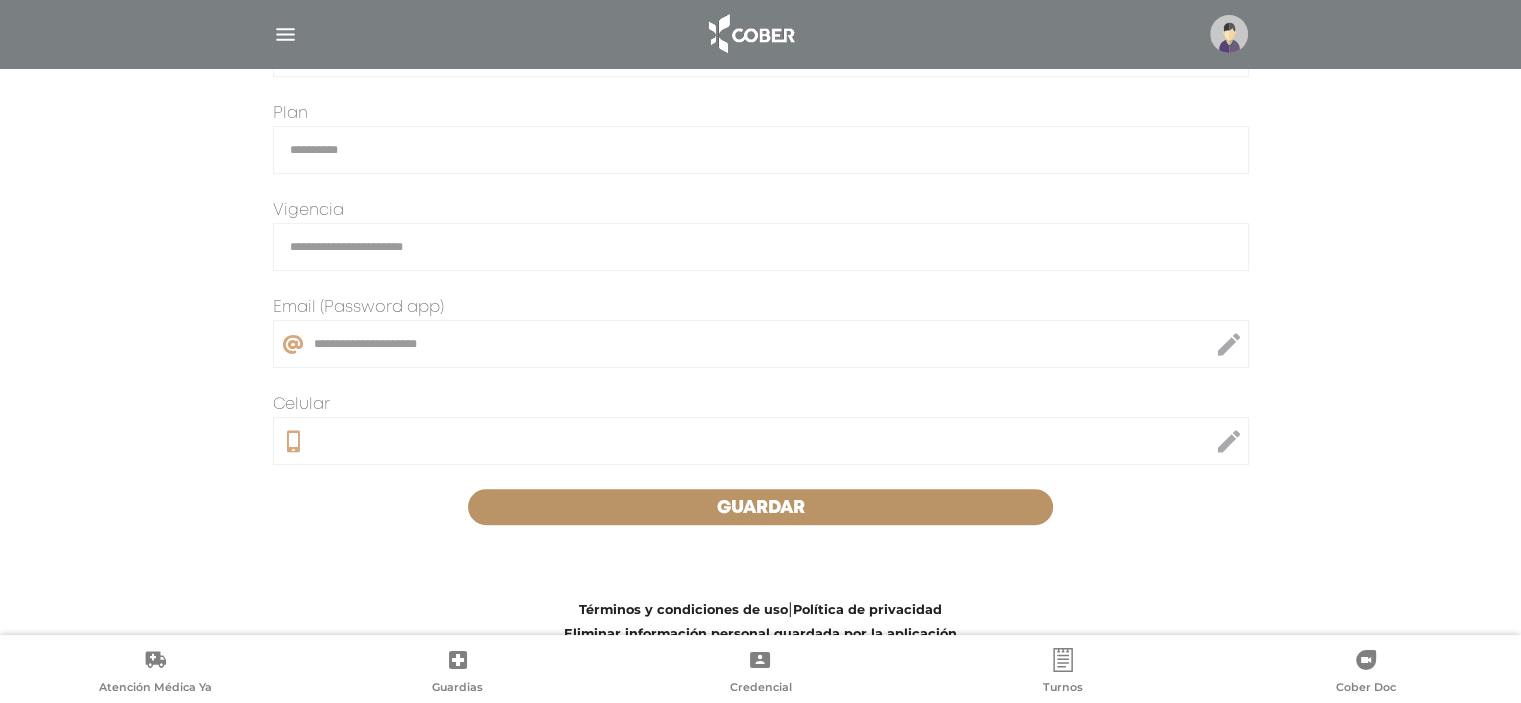 scroll, scrollTop: 536, scrollLeft: 0, axis: vertical 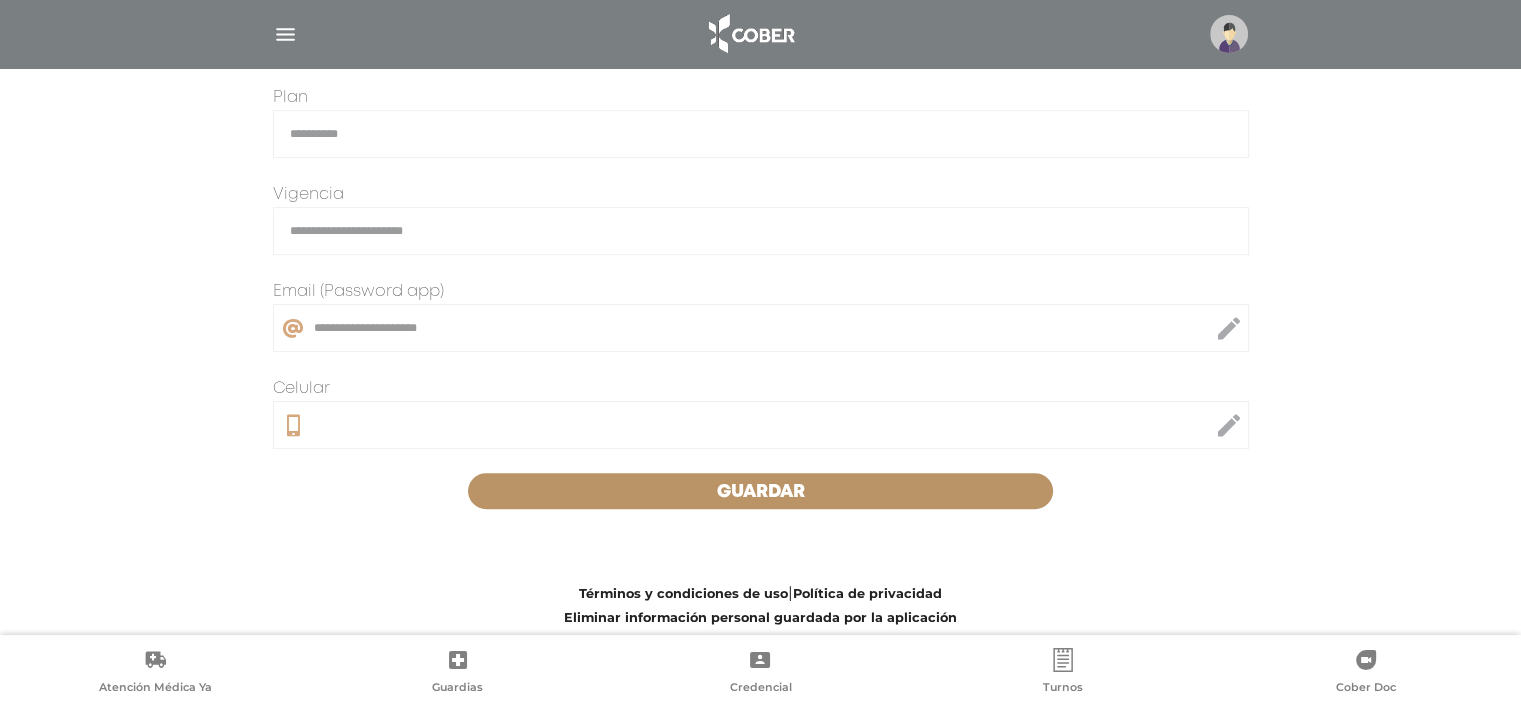 click at bounding box center [1229, 328] 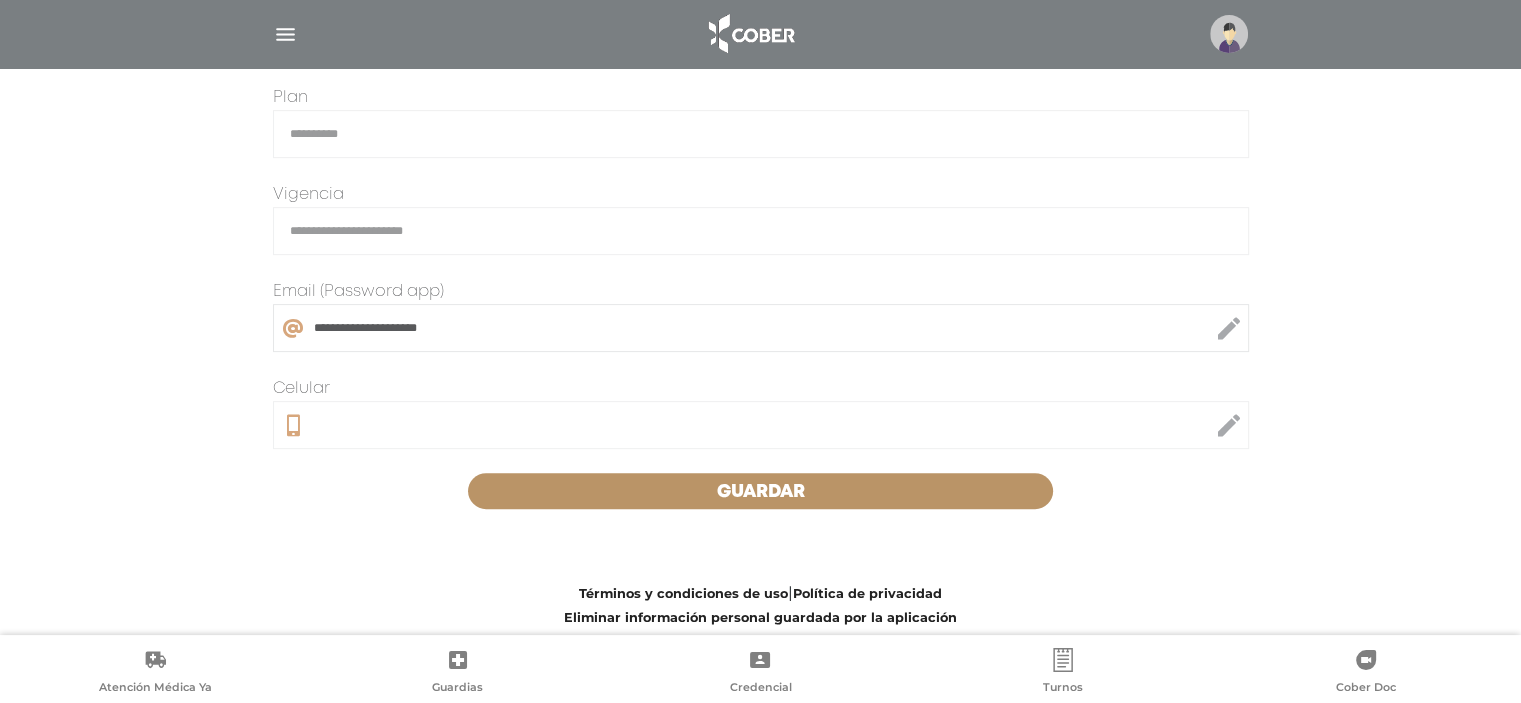 drag, startPoint x: 694, startPoint y: 318, endPoint x: 36, endPoint y: 349, distance: 658.72986 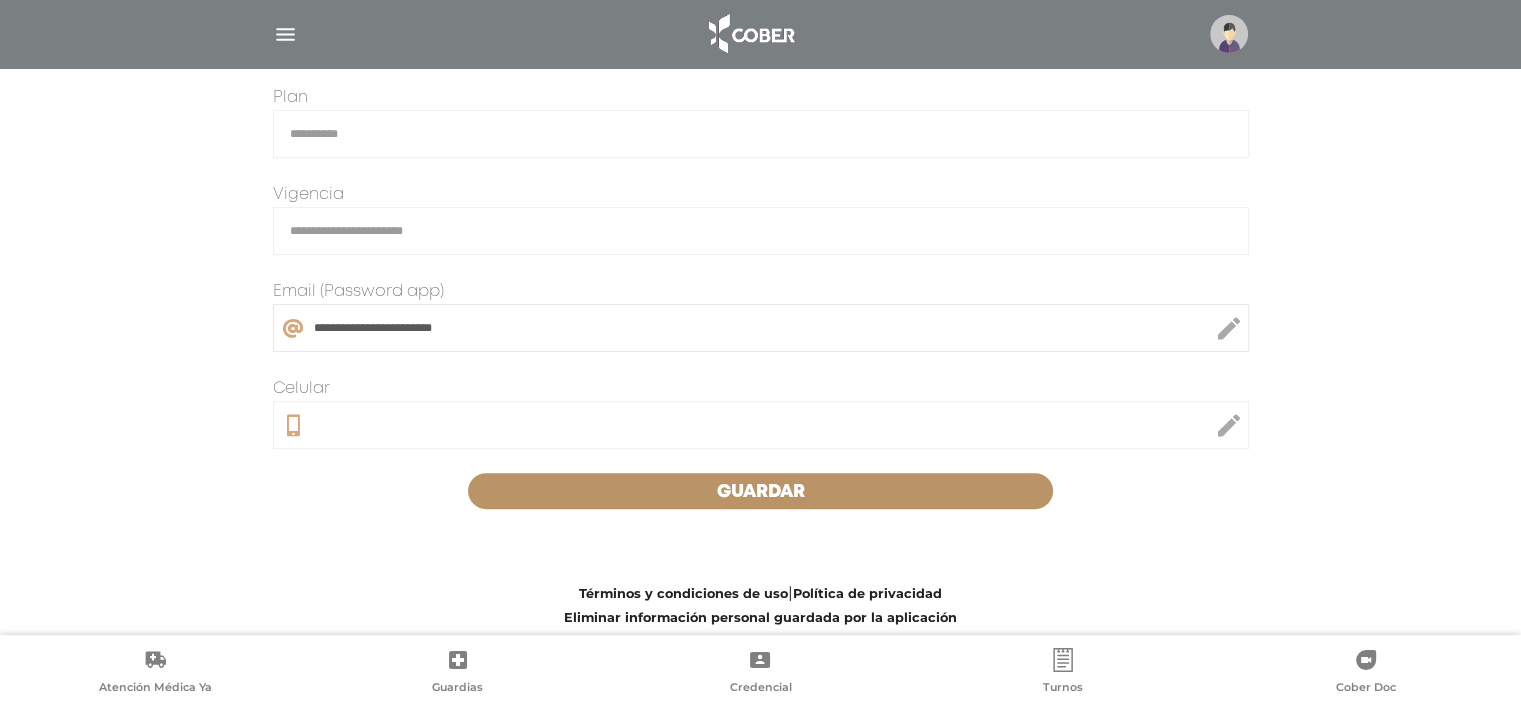 type on "**********" 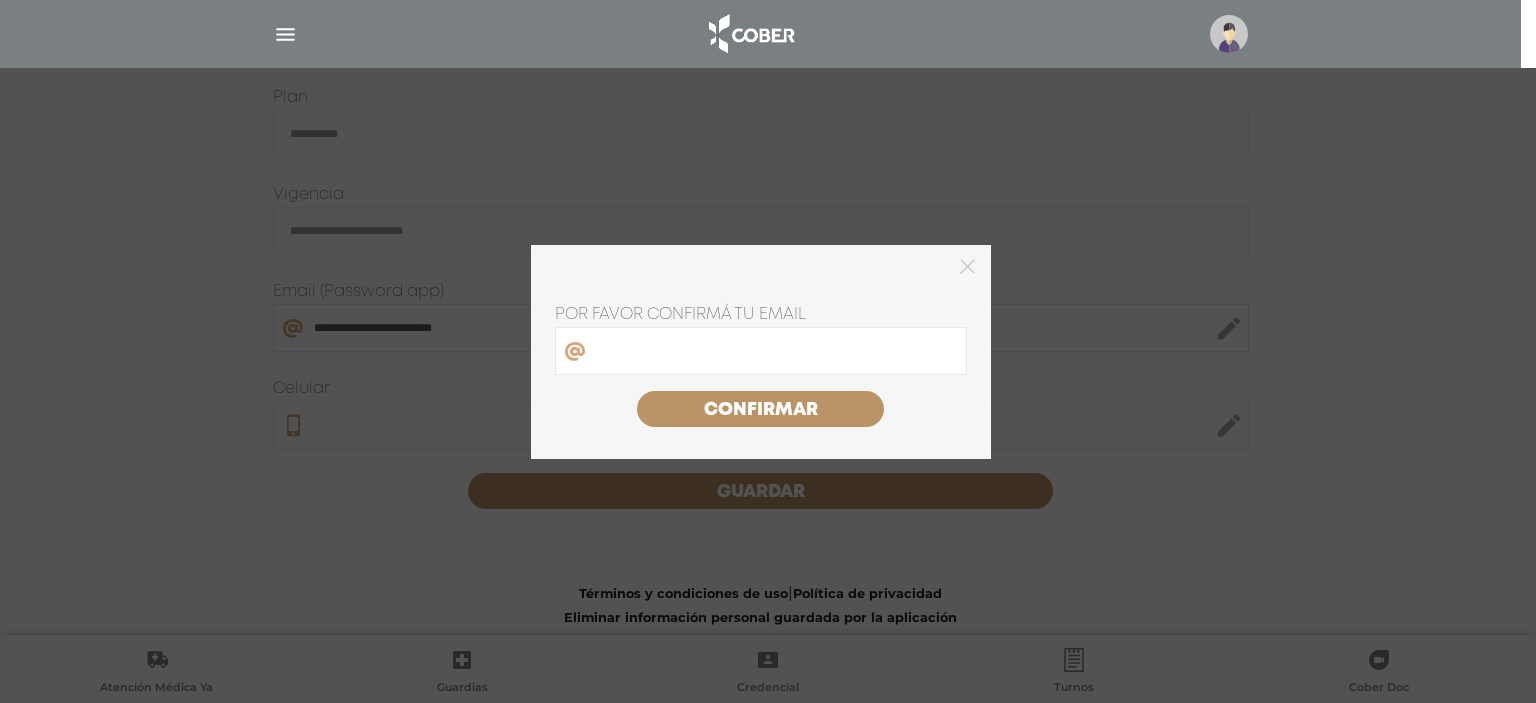 click on "Por favor confirmá tu email" at bounding box center [680, 315] 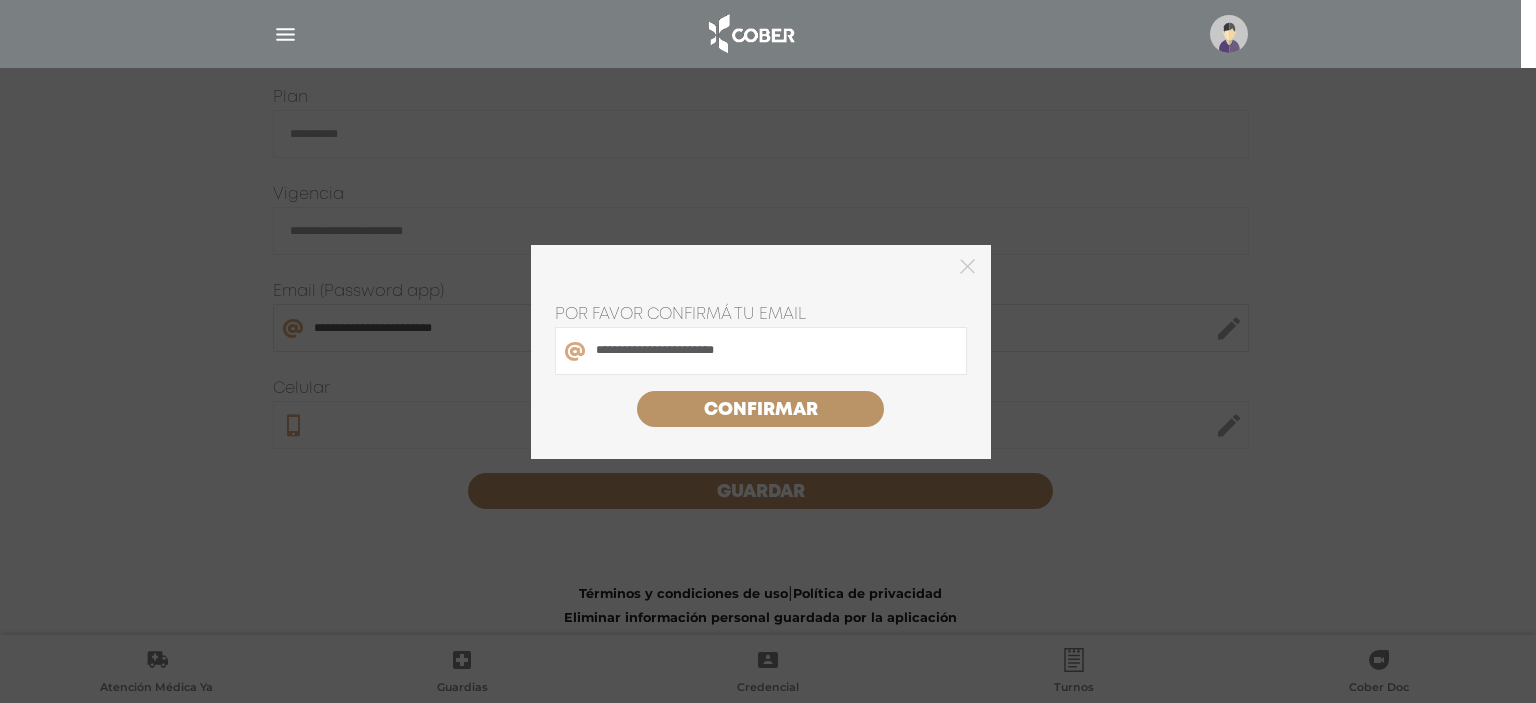 type on "**********" 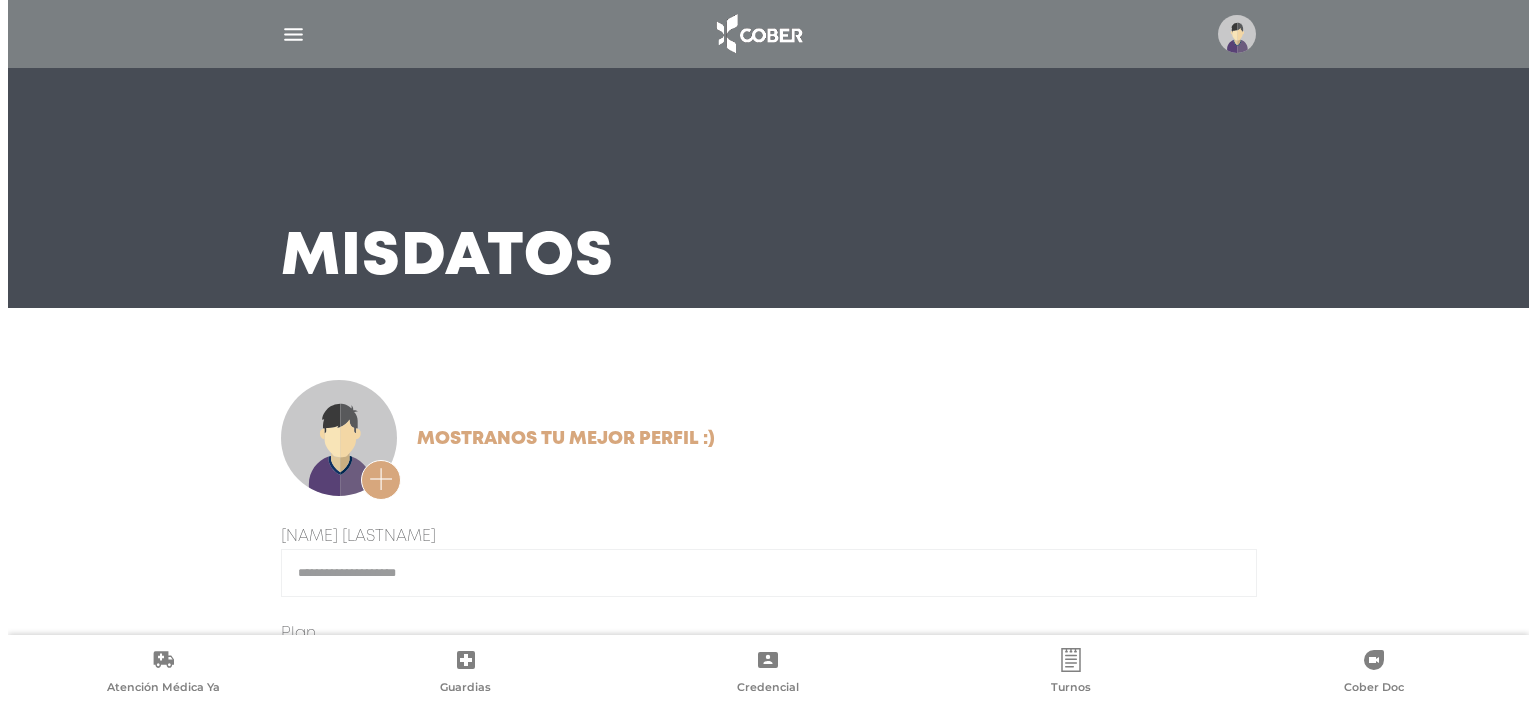 scroll, scrollTop: 0, scrollLeft: 0, axis: both 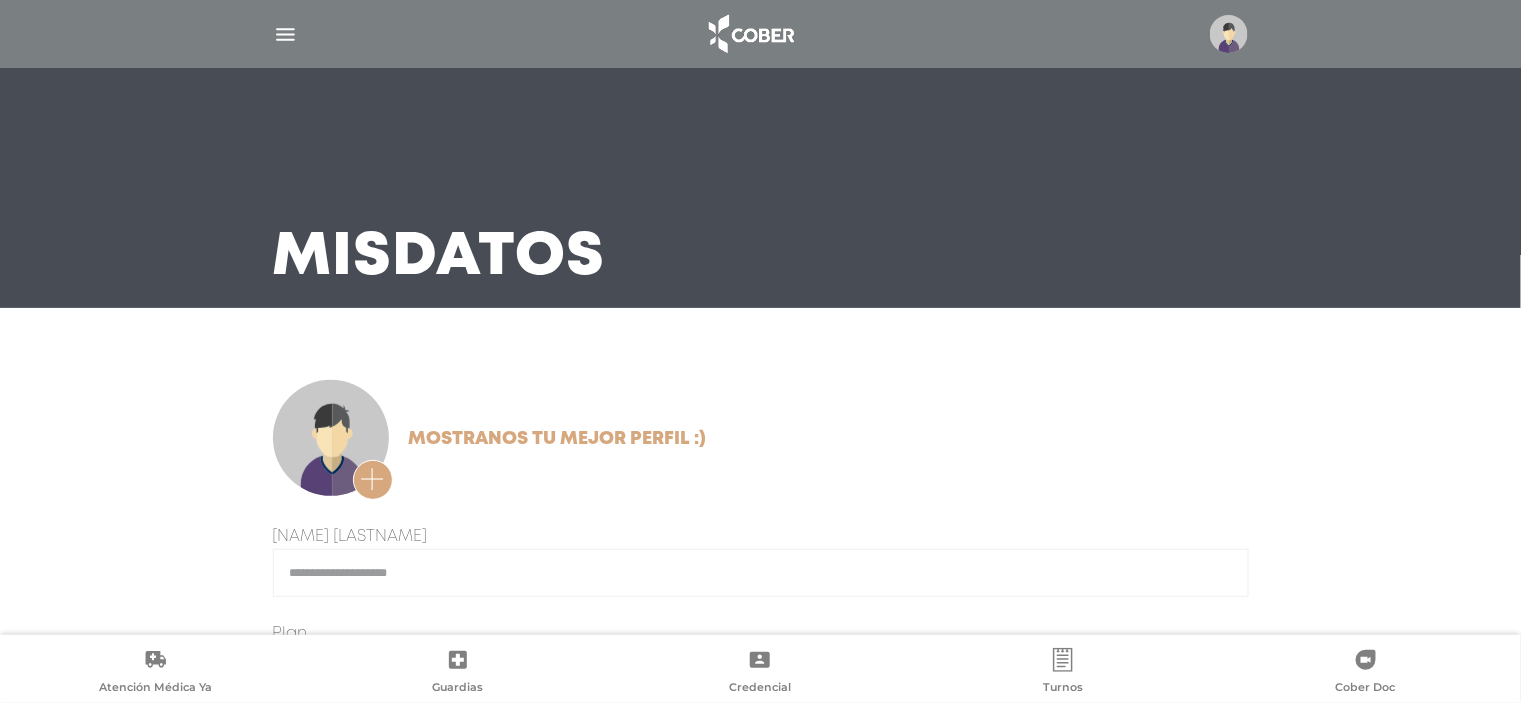 click at bounding box center [285, 34] 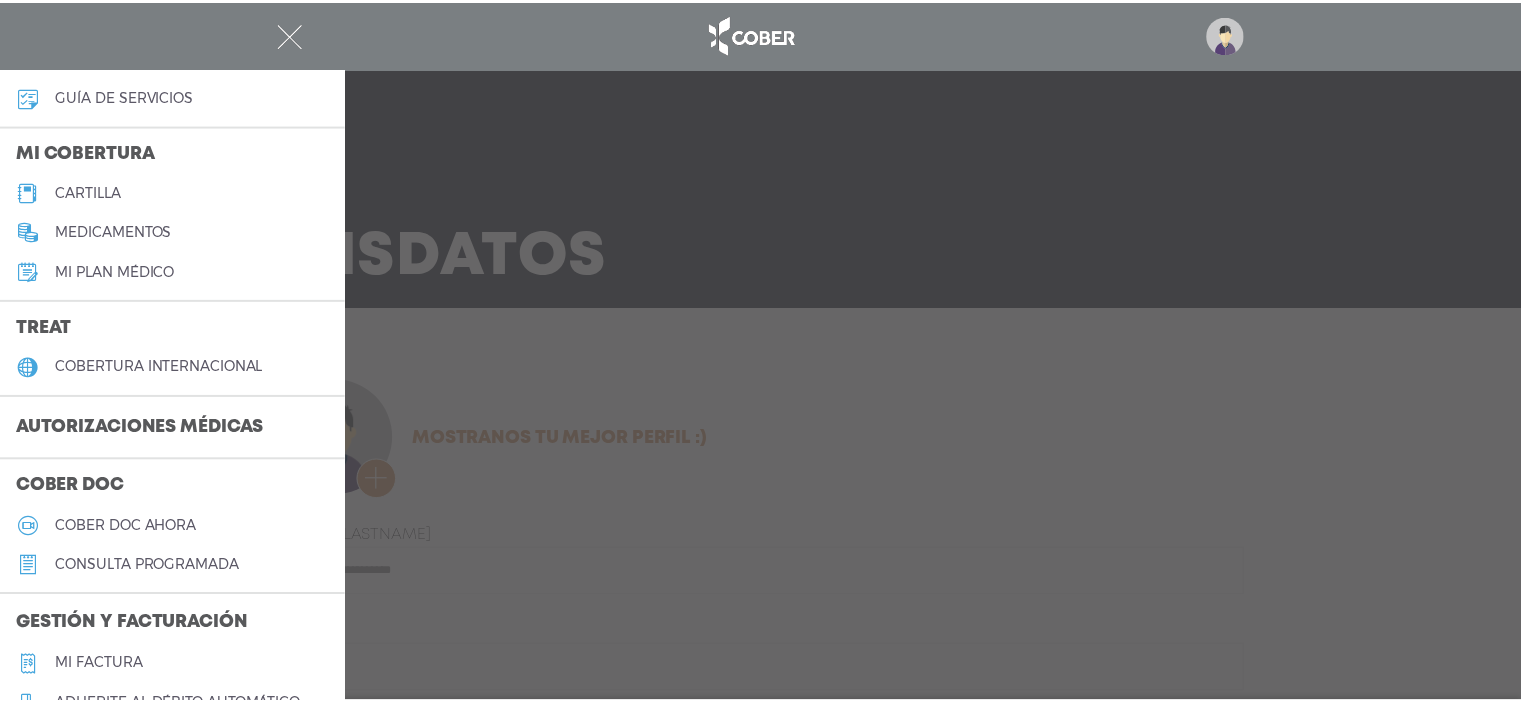 scroll, scrollTop: 200, scrollLeft: 0, axis: vertical 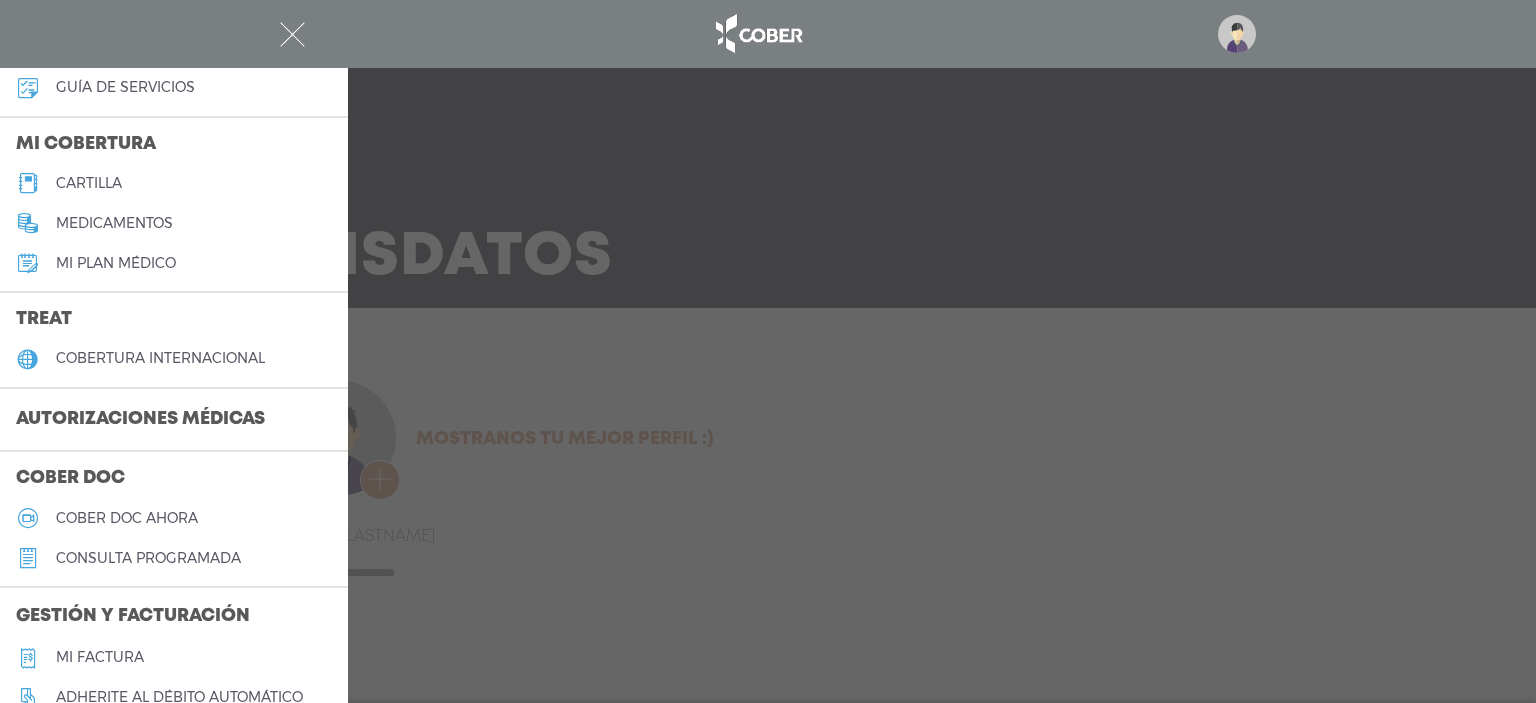 click on "Autorizaciones médicas" at bounding box center [140, 420] 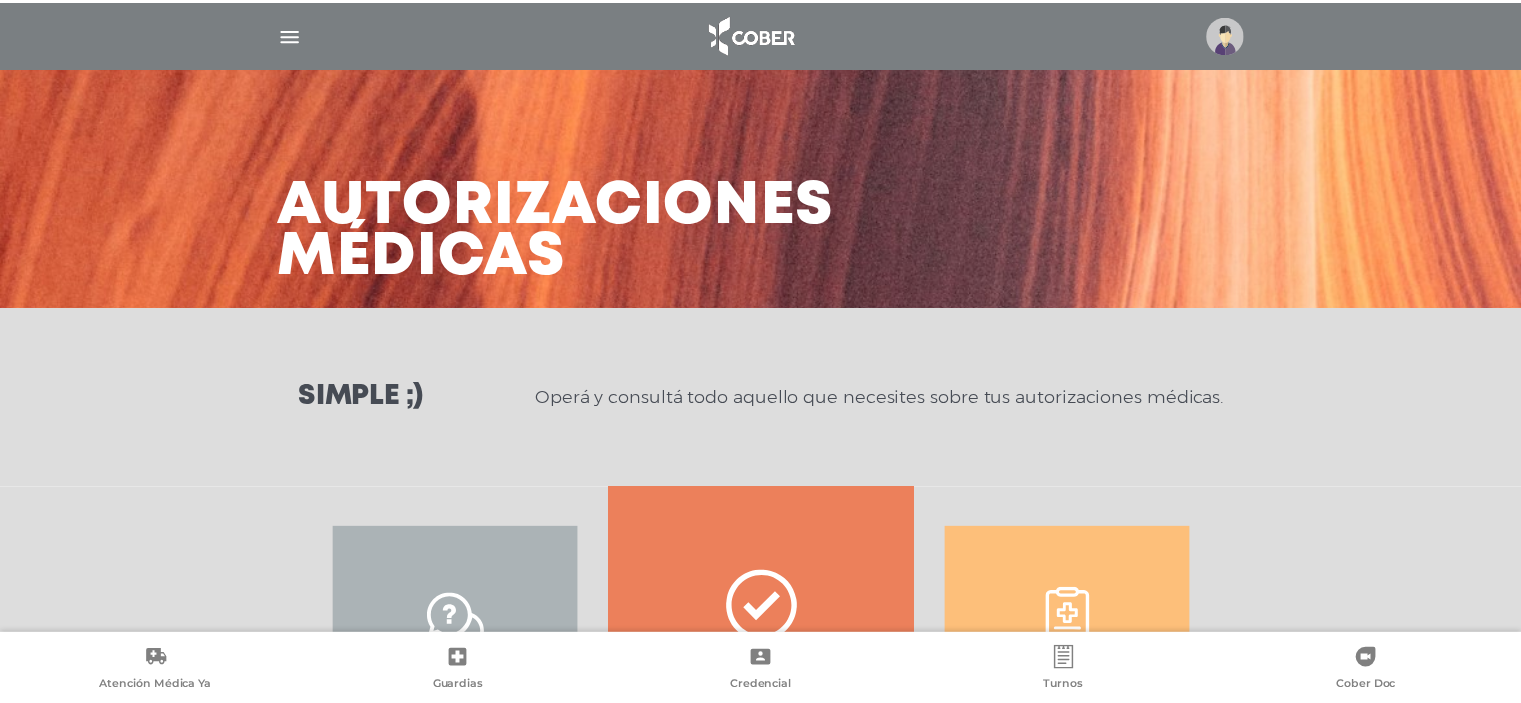 scroll, scrollTop: 0, scrollLeft: 0, axis: both 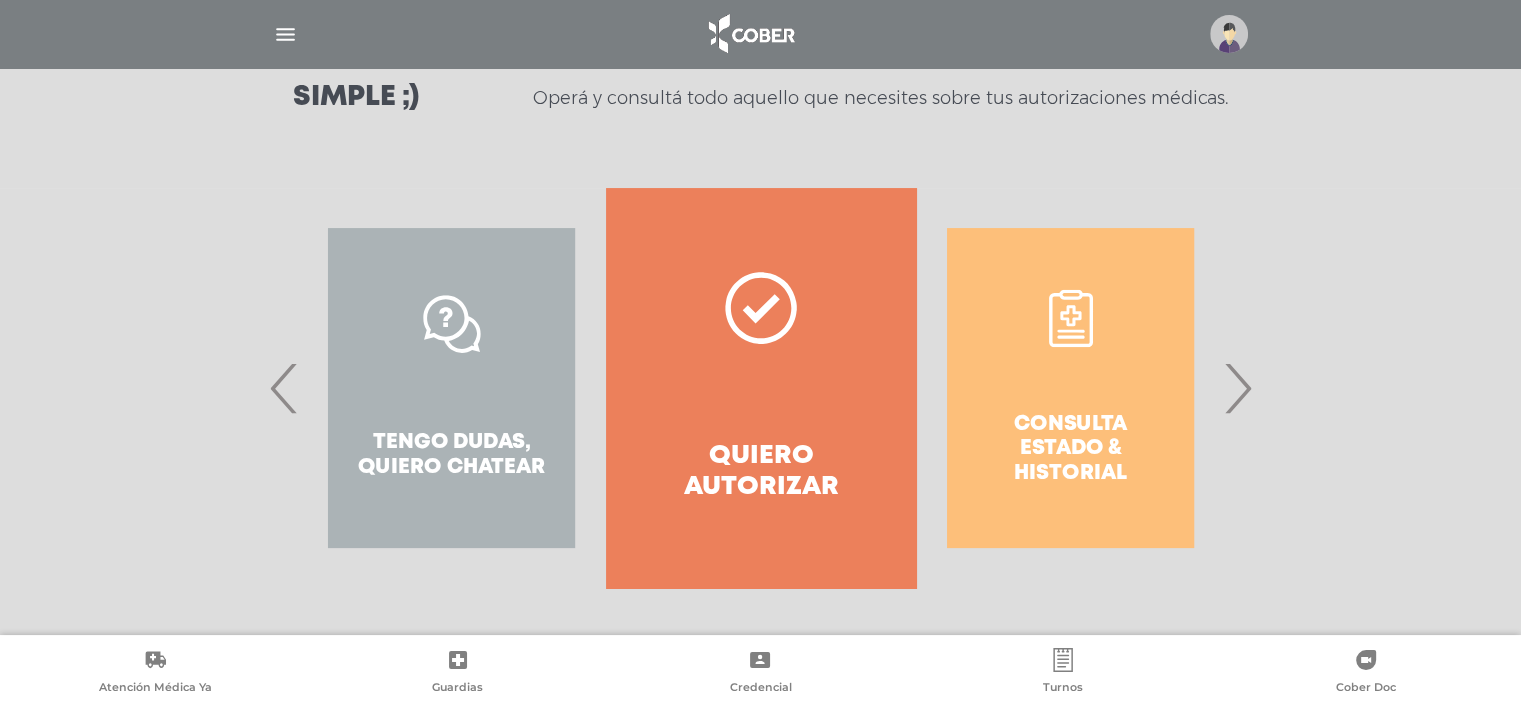 click on "Quiero autorizar" at bounding box center [760, 388] 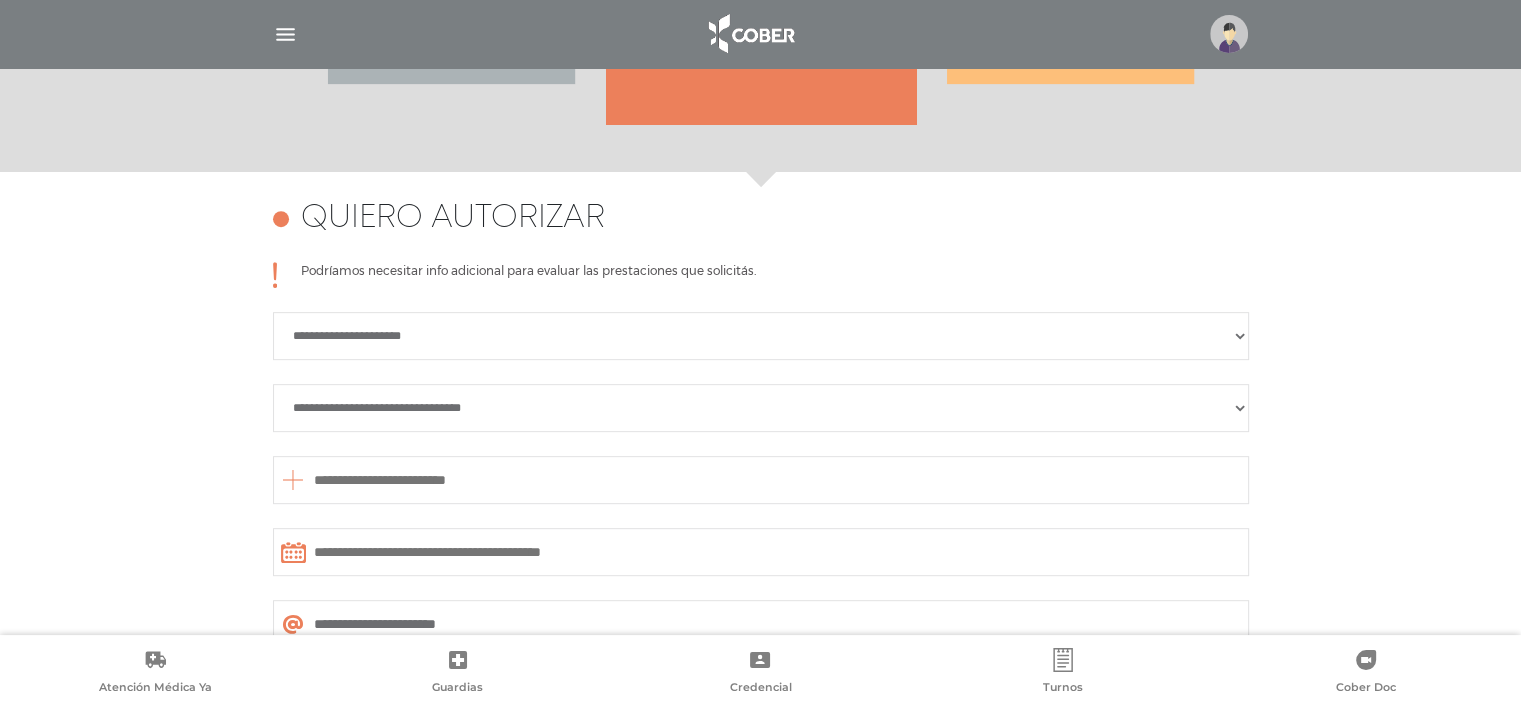 scroll, scrollTop: 888, scrollLeft: 0, axis: vertical 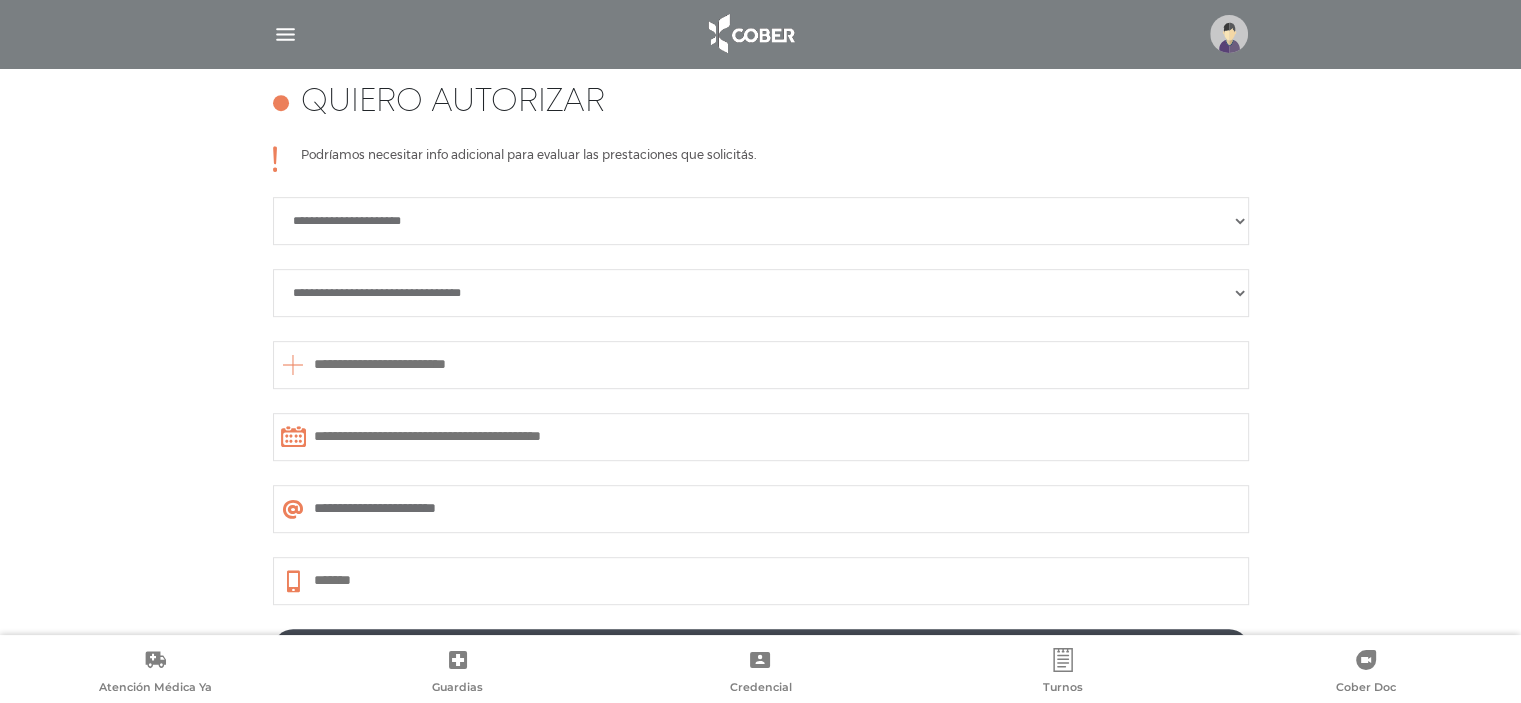 click on "**********" at bounding box center [761, 221] 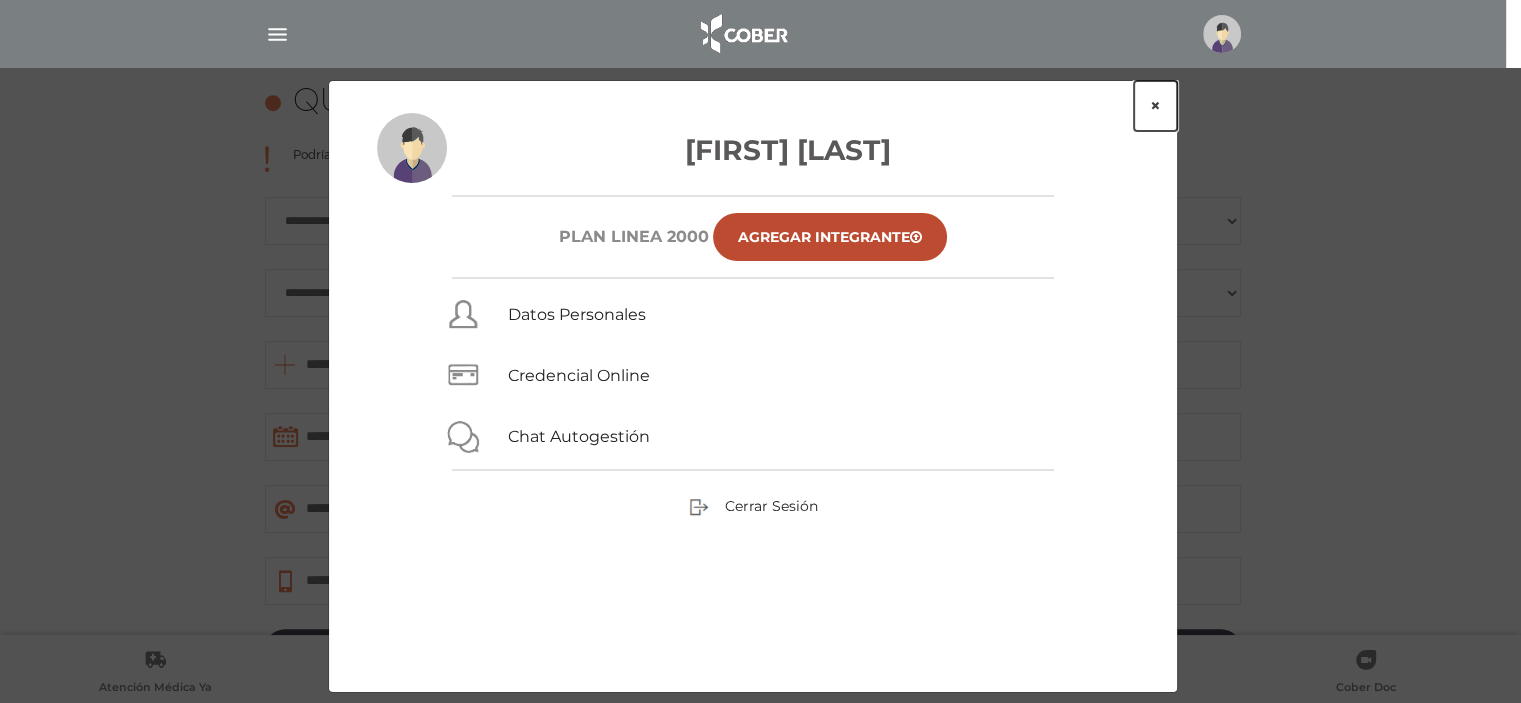 click on "×" at bounding box center (1155, 106) 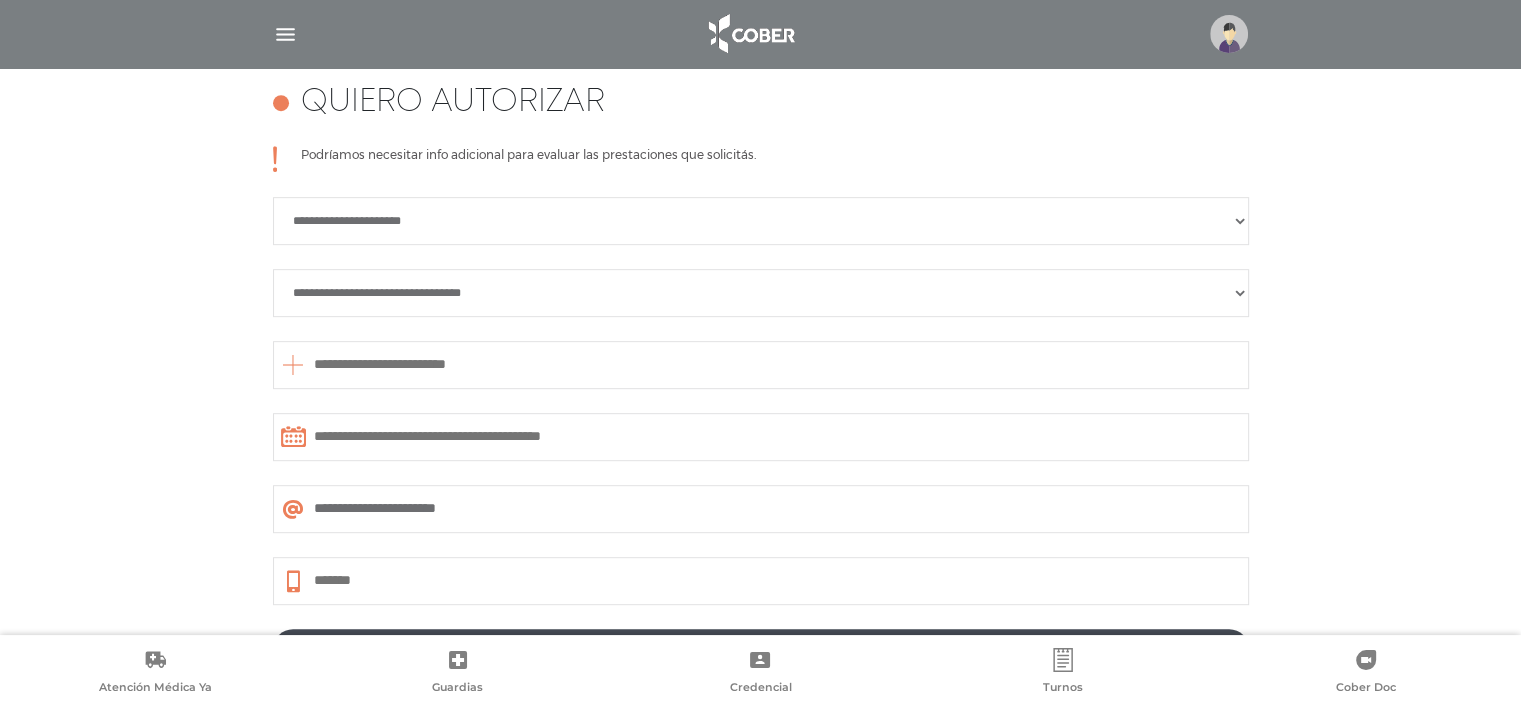 click on "**********" at bounding box center [761, 221] 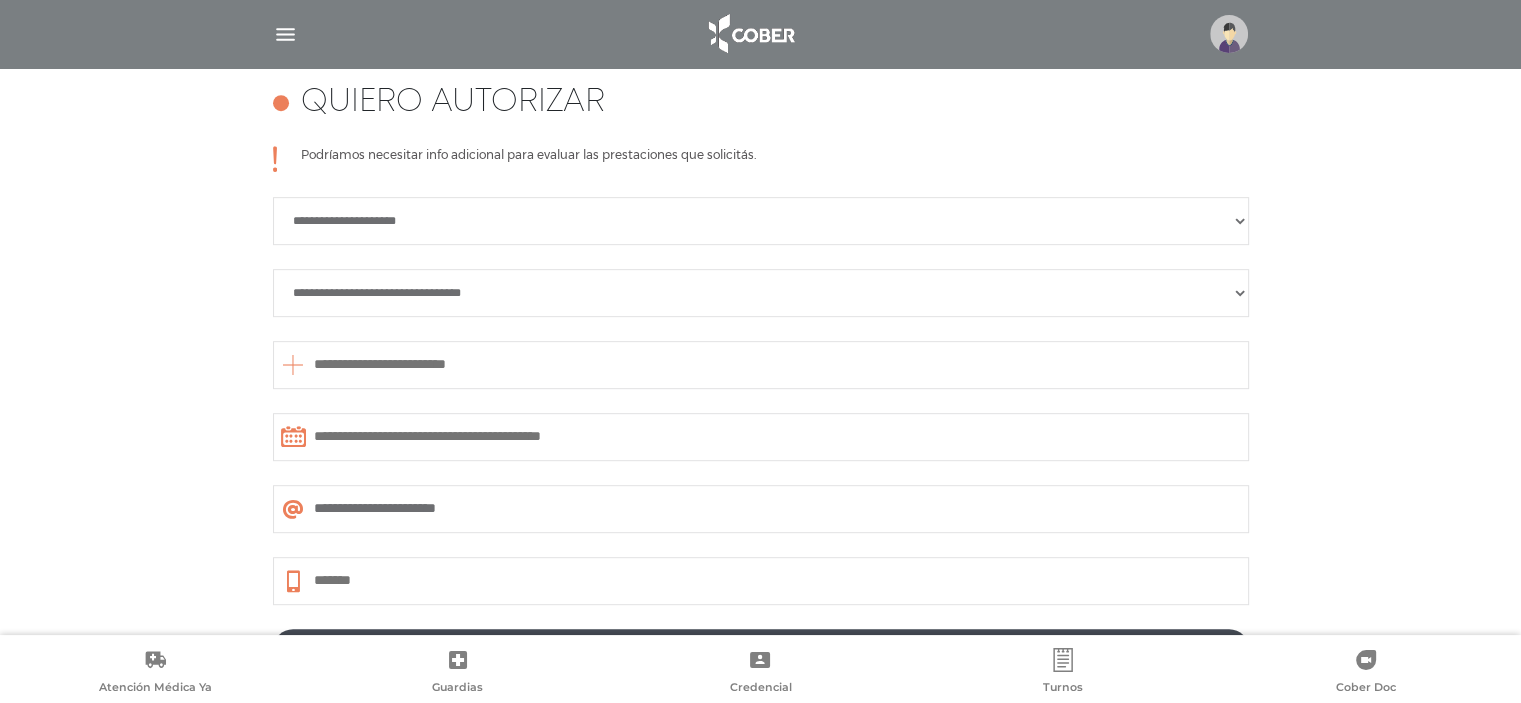 click on "**********" at bounding box center (761, 221) 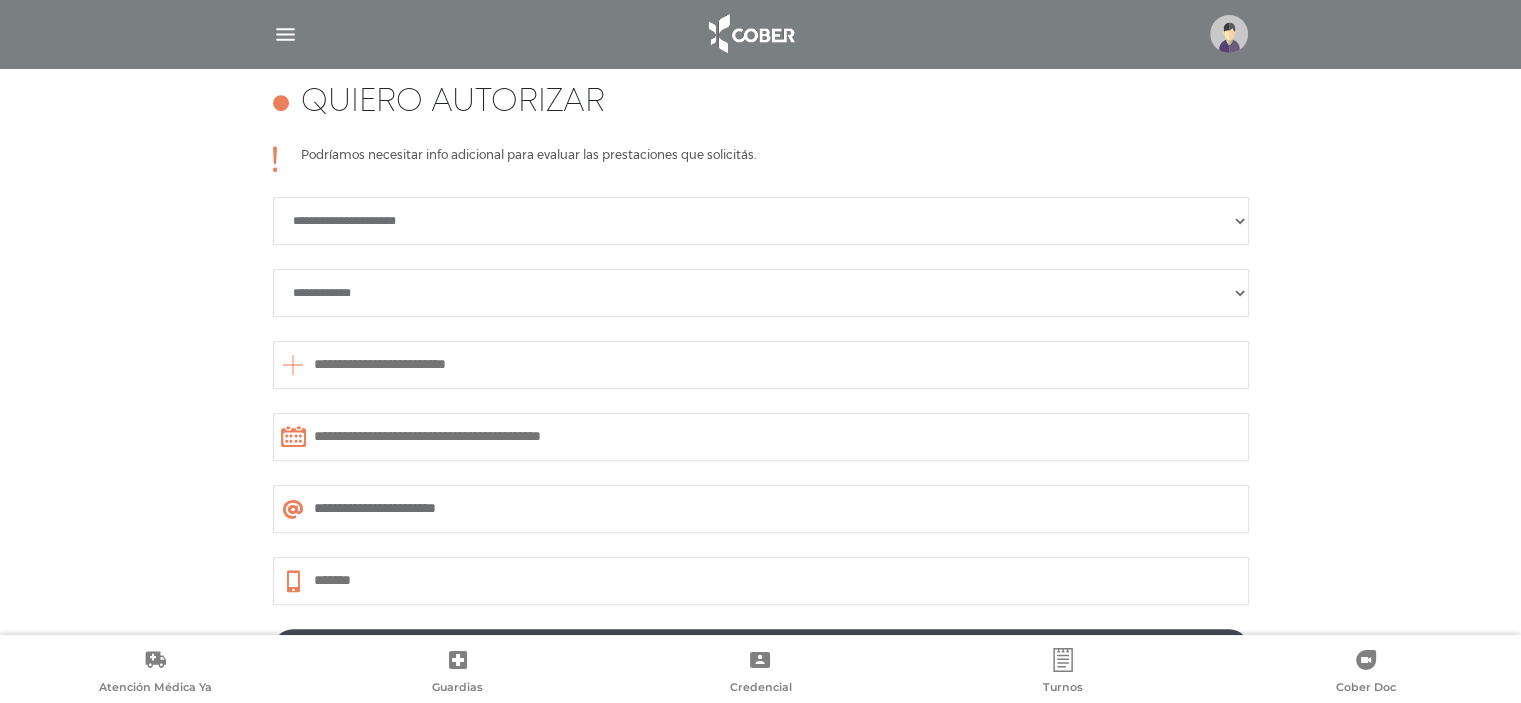click on "**********" at bounding box center [761, 293] 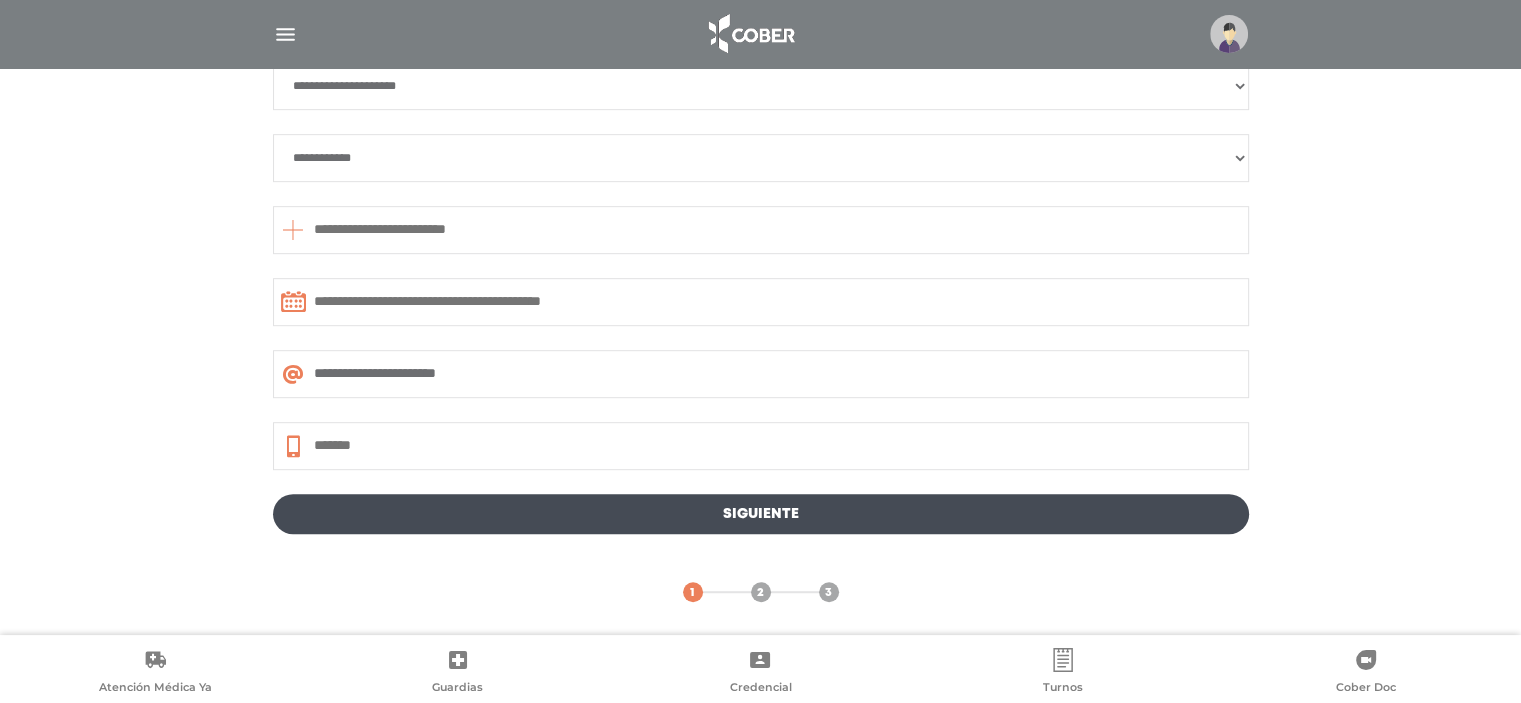 scroll, scrollTop: 1025, scrollLeft: 0, axis: vertical 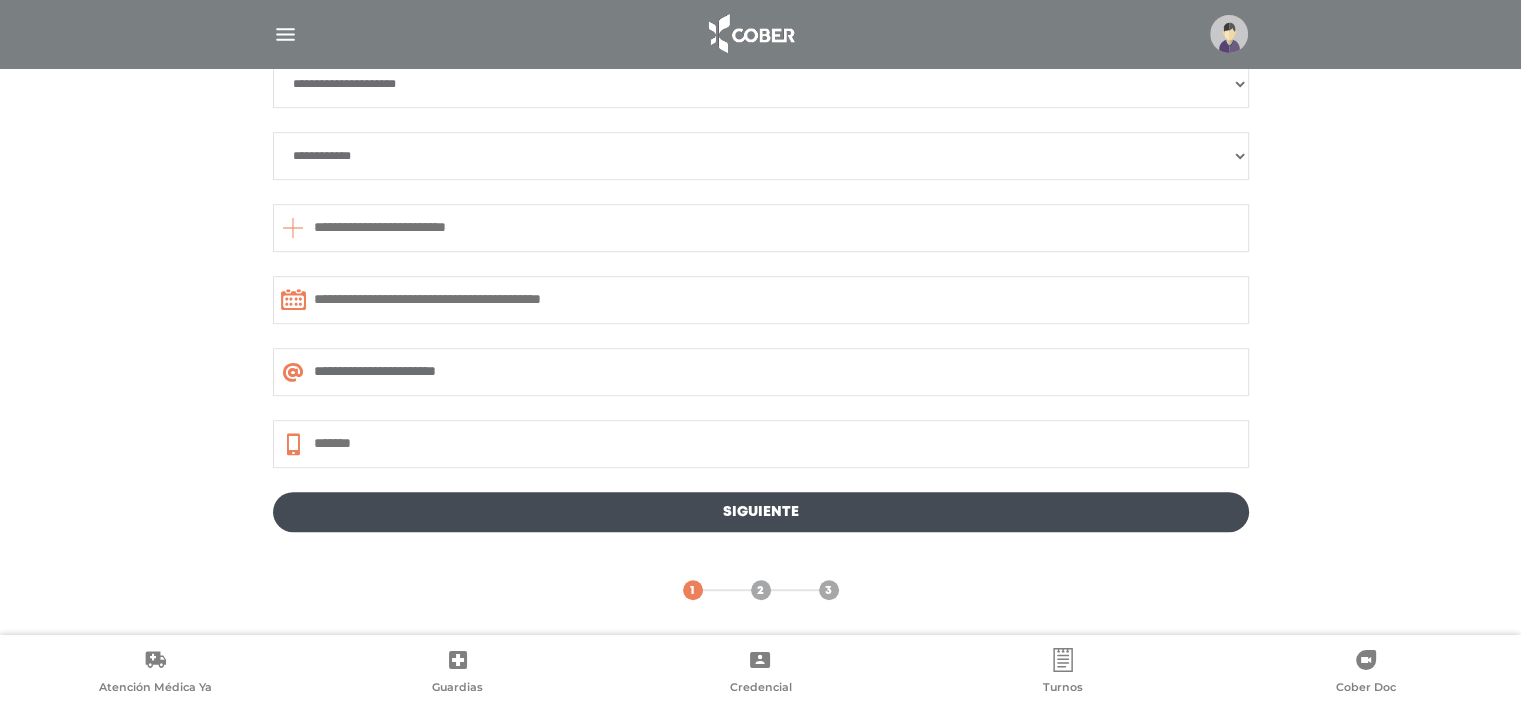 click at bounding box center (761, 228) 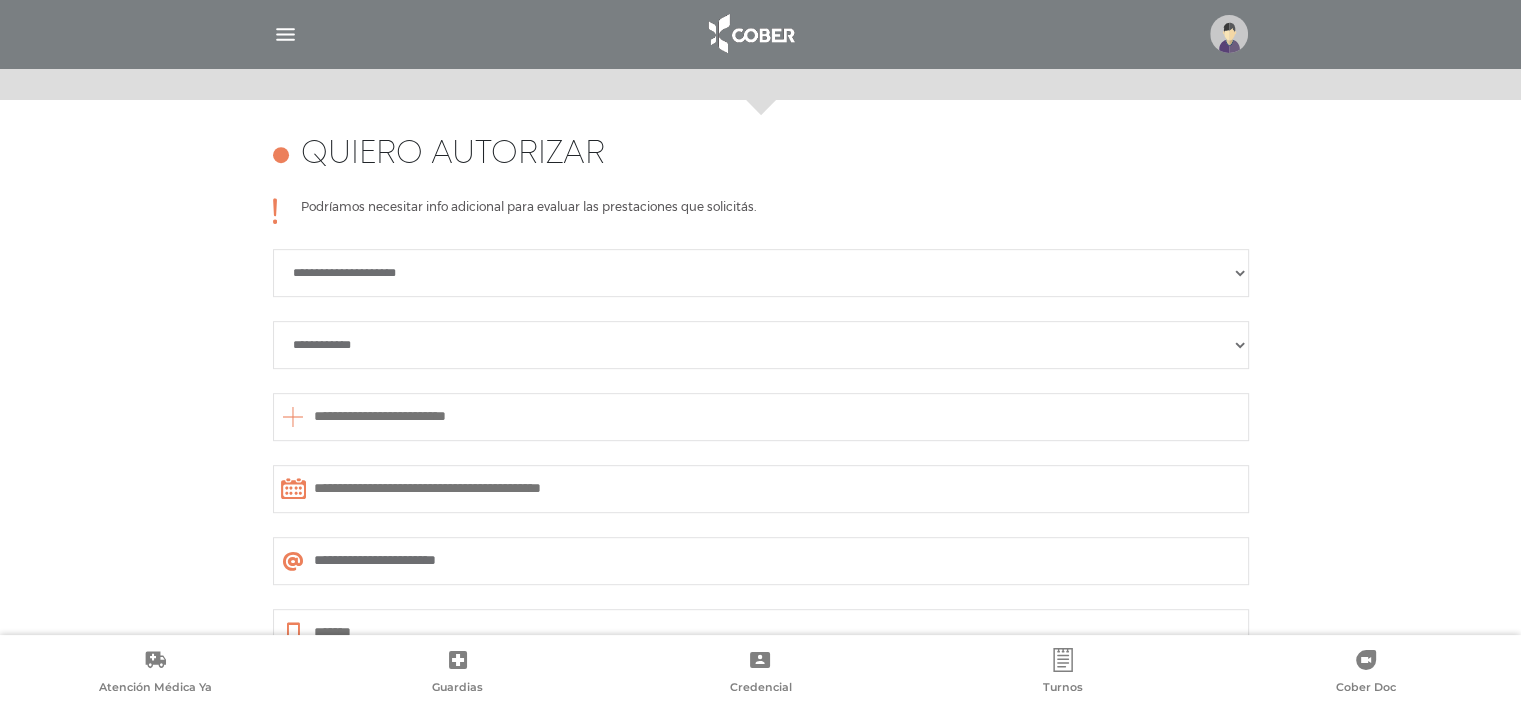 scroll, scrollTop: 825, scrollLeft: 0, axis: vertical 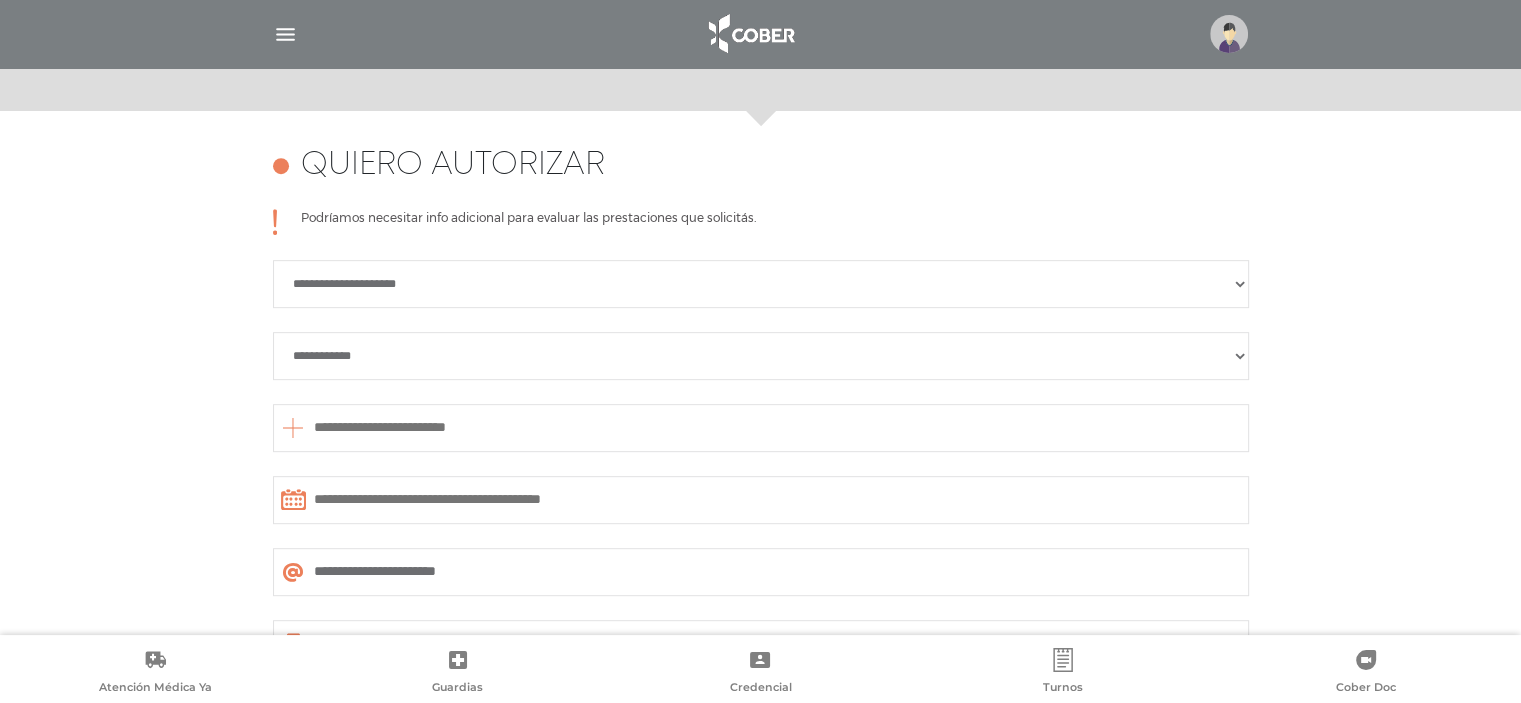 click on "**********" at bounding box center (761, 284) 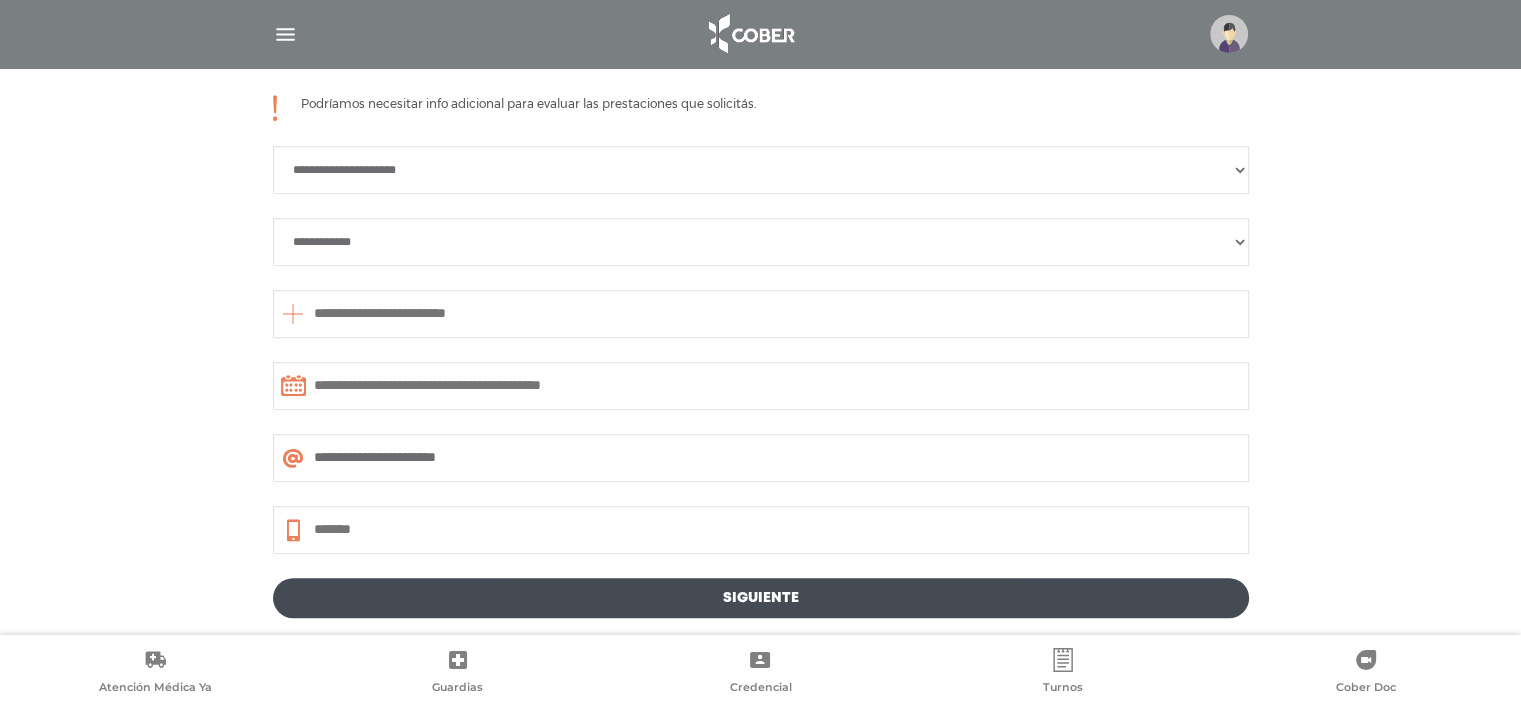 scroll, scrollTop: 1025, scrollLeft: 0, axis: vertical 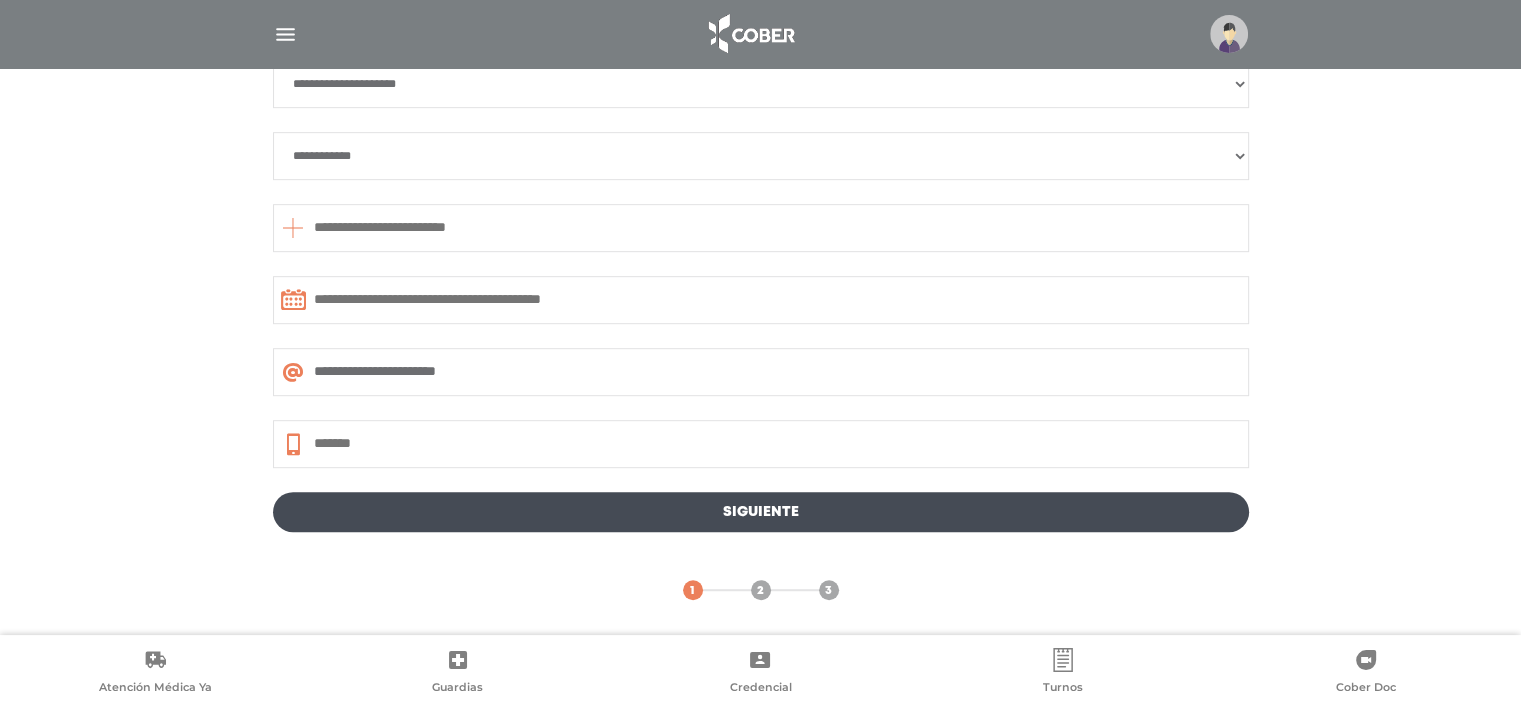 click at bounding box center (1229, 34) 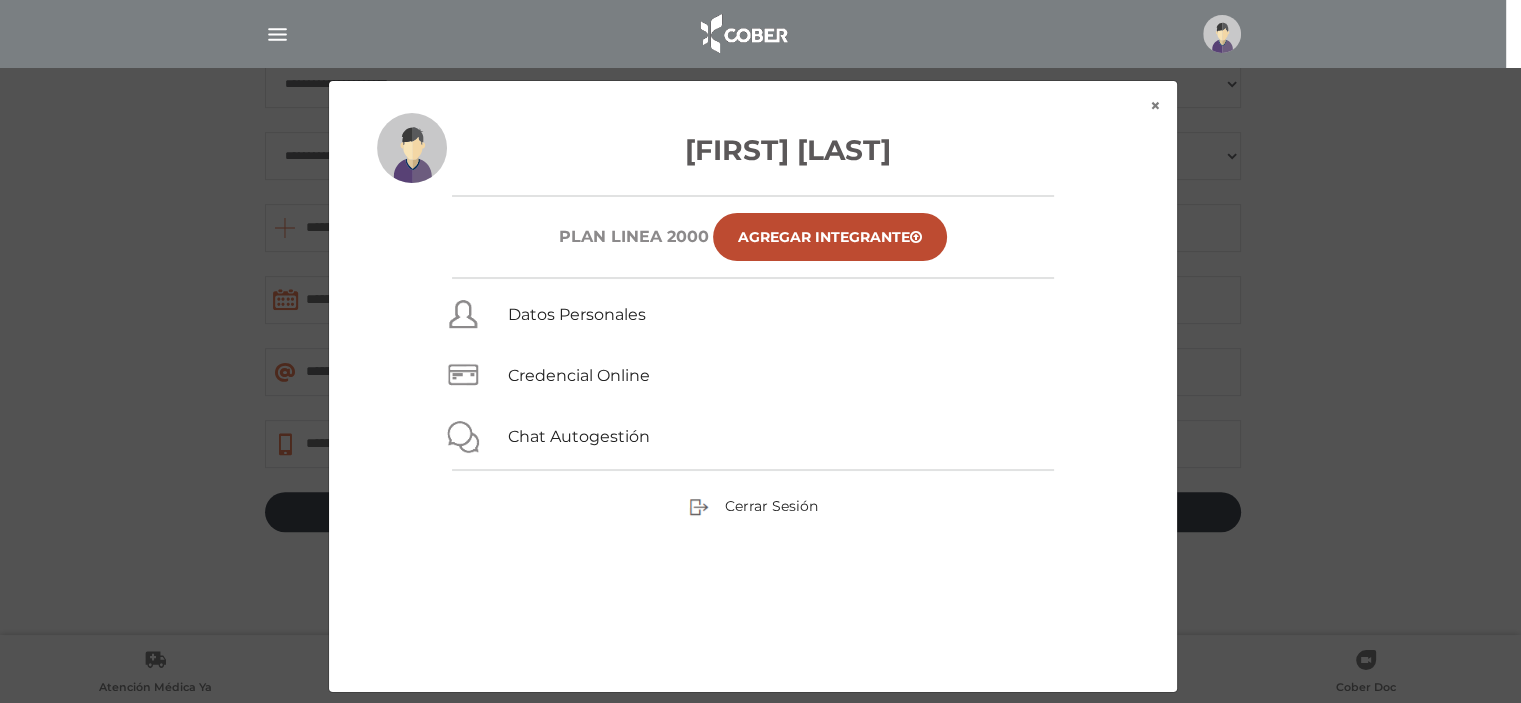click on "Maria Soledad Farina
Plan Linea 2000
Agregar Integrante
Datos Personales
Credencial Online
Chat Autogestión
Cerrar Sesión" at bounding box center [753, 402] 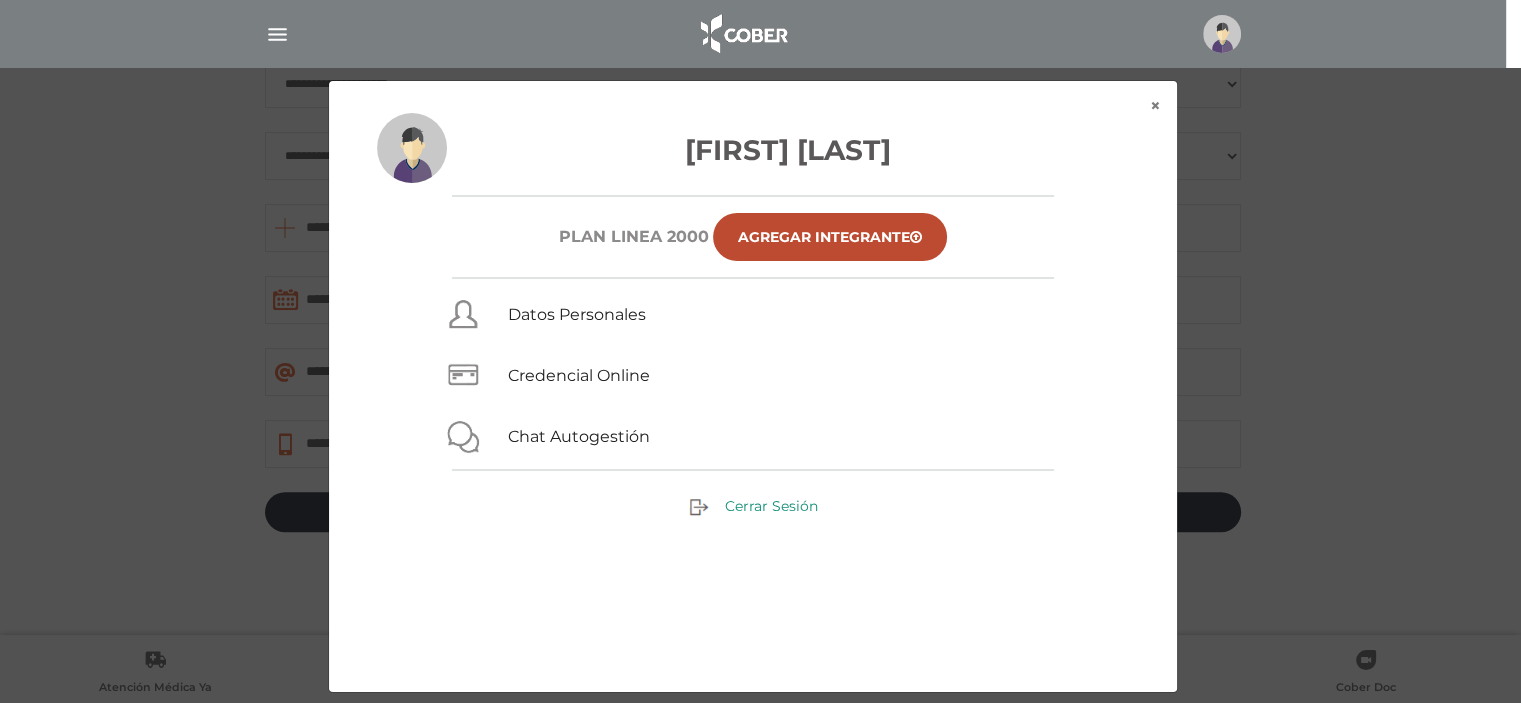 drag, startPoint x: 788, startPoint y: 504, endPoint x: 837, endPoint y: 435, distance: 84.6286 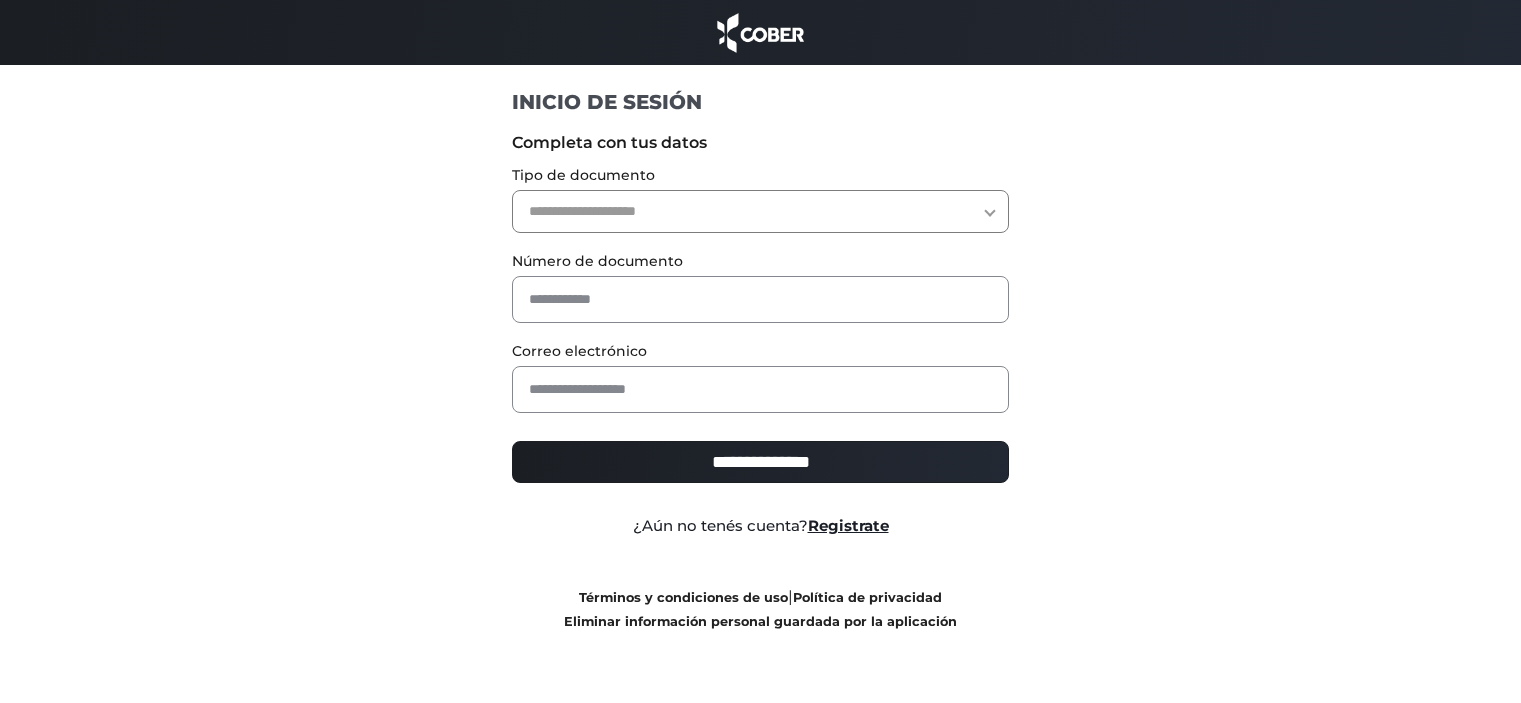 scroll, scrollTop: 0, scrollLeft: 0, axis: both 